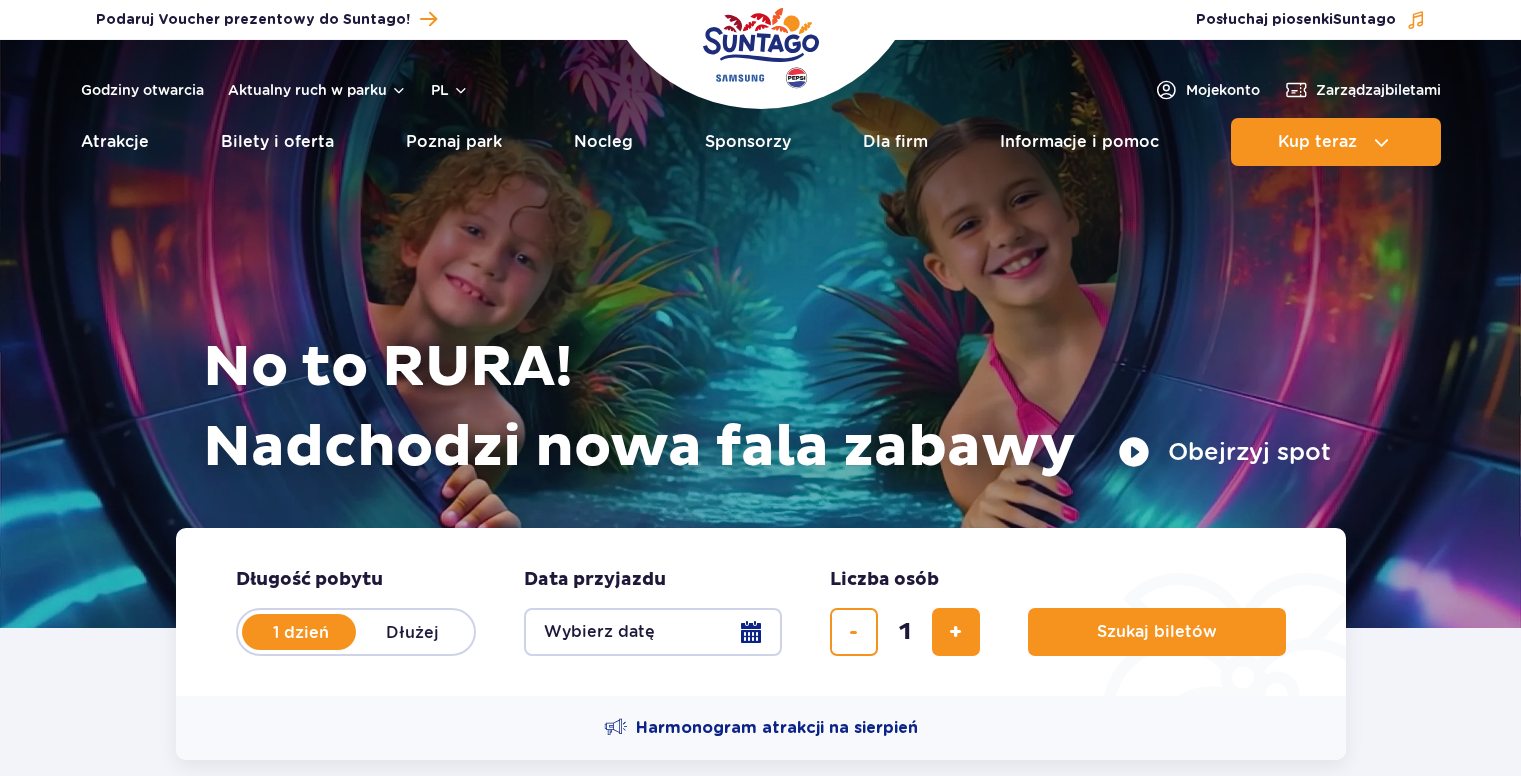 scroll, scrollTop: 0, scrollLeft: 0, axis: both 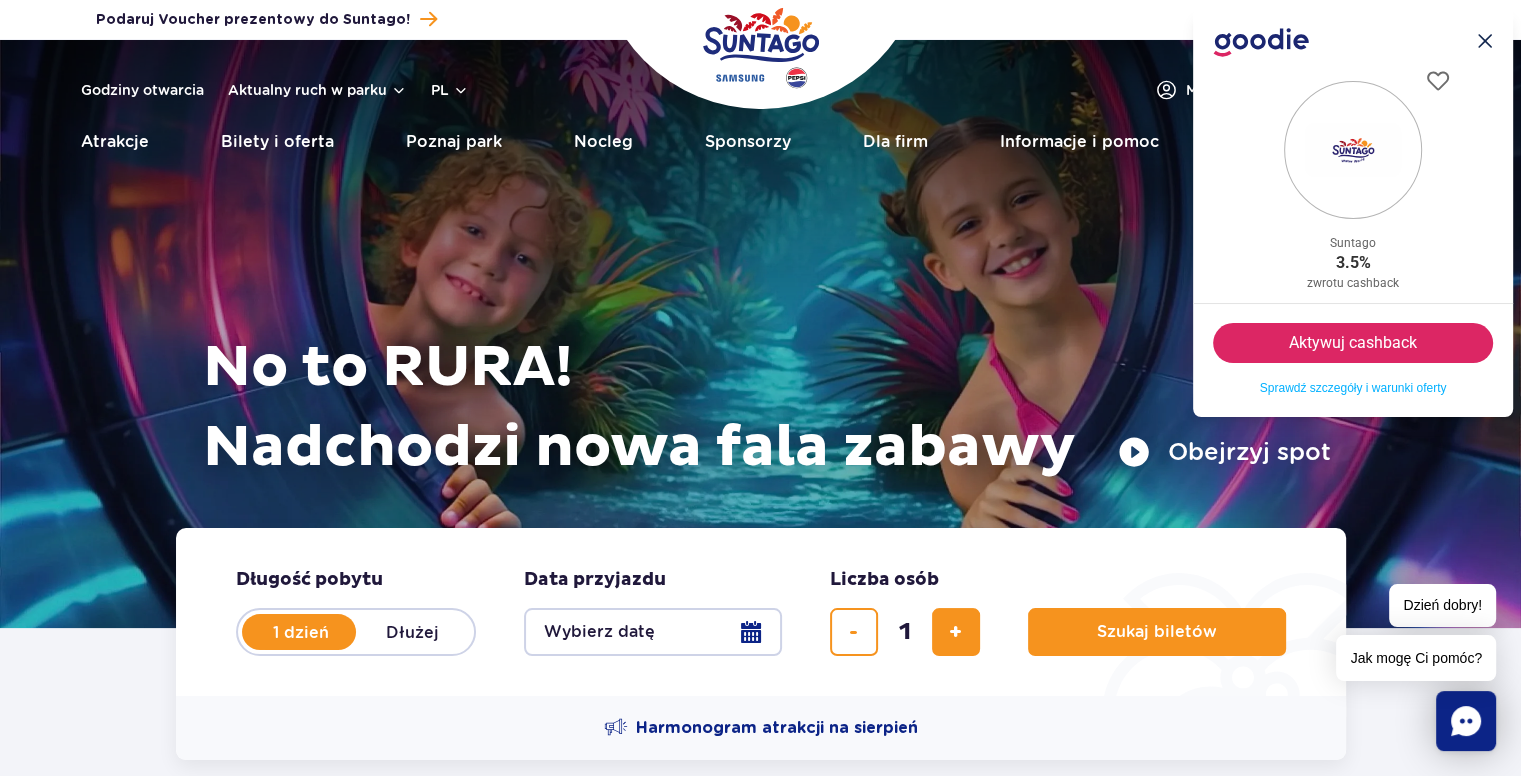 click on ".icon-cross-1{fill:#14284f;}.icon-cross-2{clip-path:url(#clippath);}.icon-cross-3{fill:none;}" 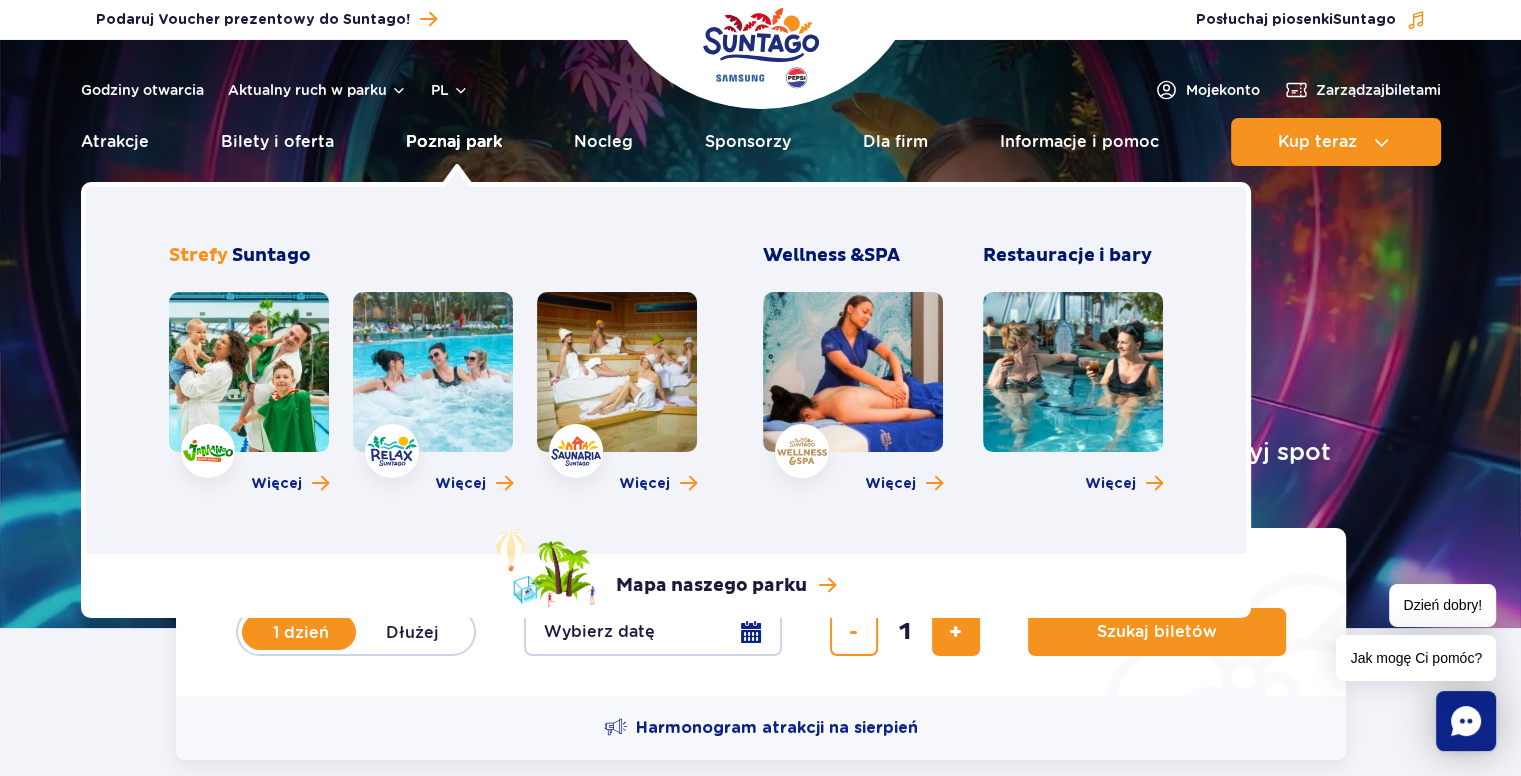 drag, startPoint x: 456, startPoint y: 148, endPoint x: 426, endPoint y: 143, distance: 30.413813 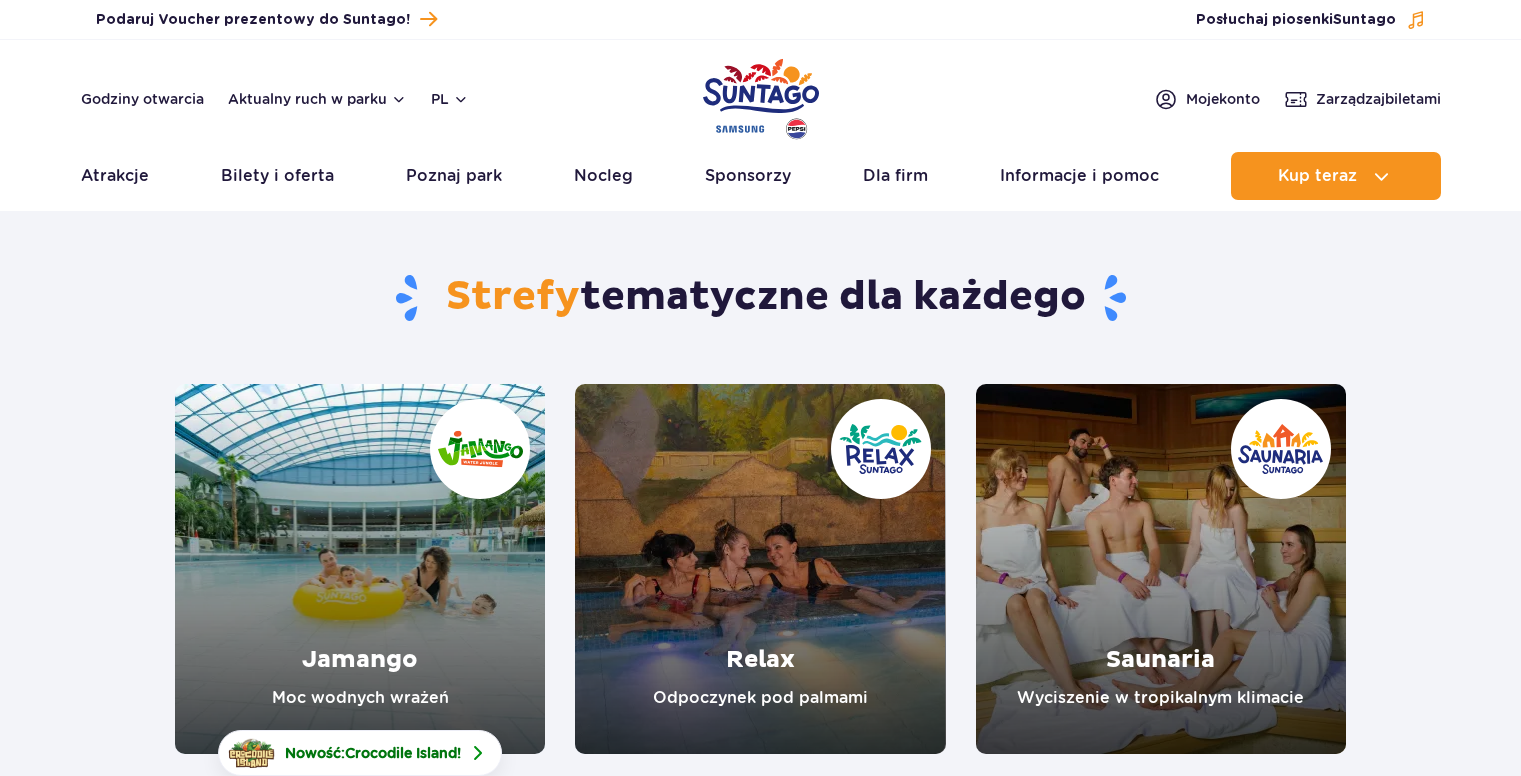 scroll, scrollTop: 0, scrollLeft: 0, axis: both 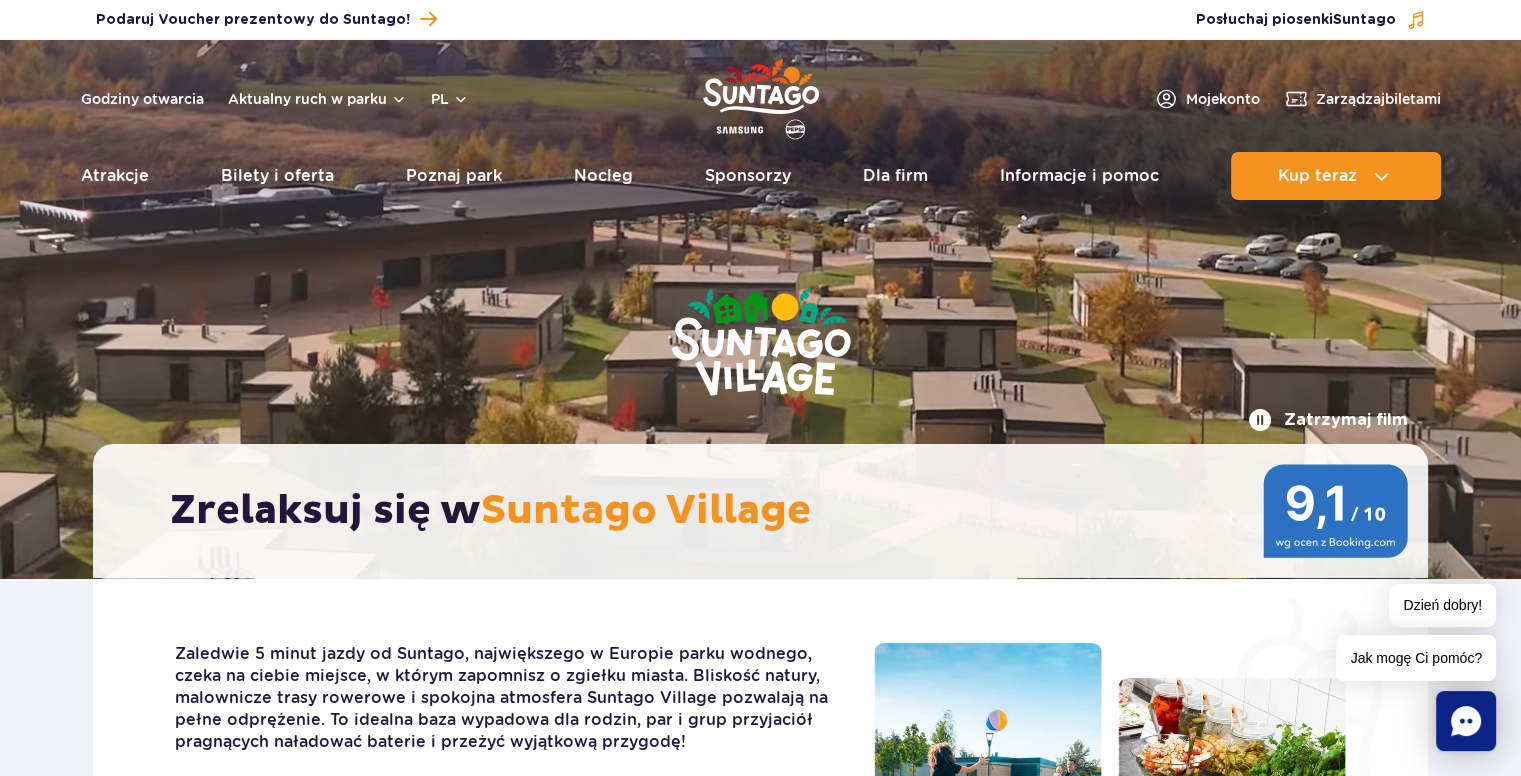 click at bounding box center [761, 344] 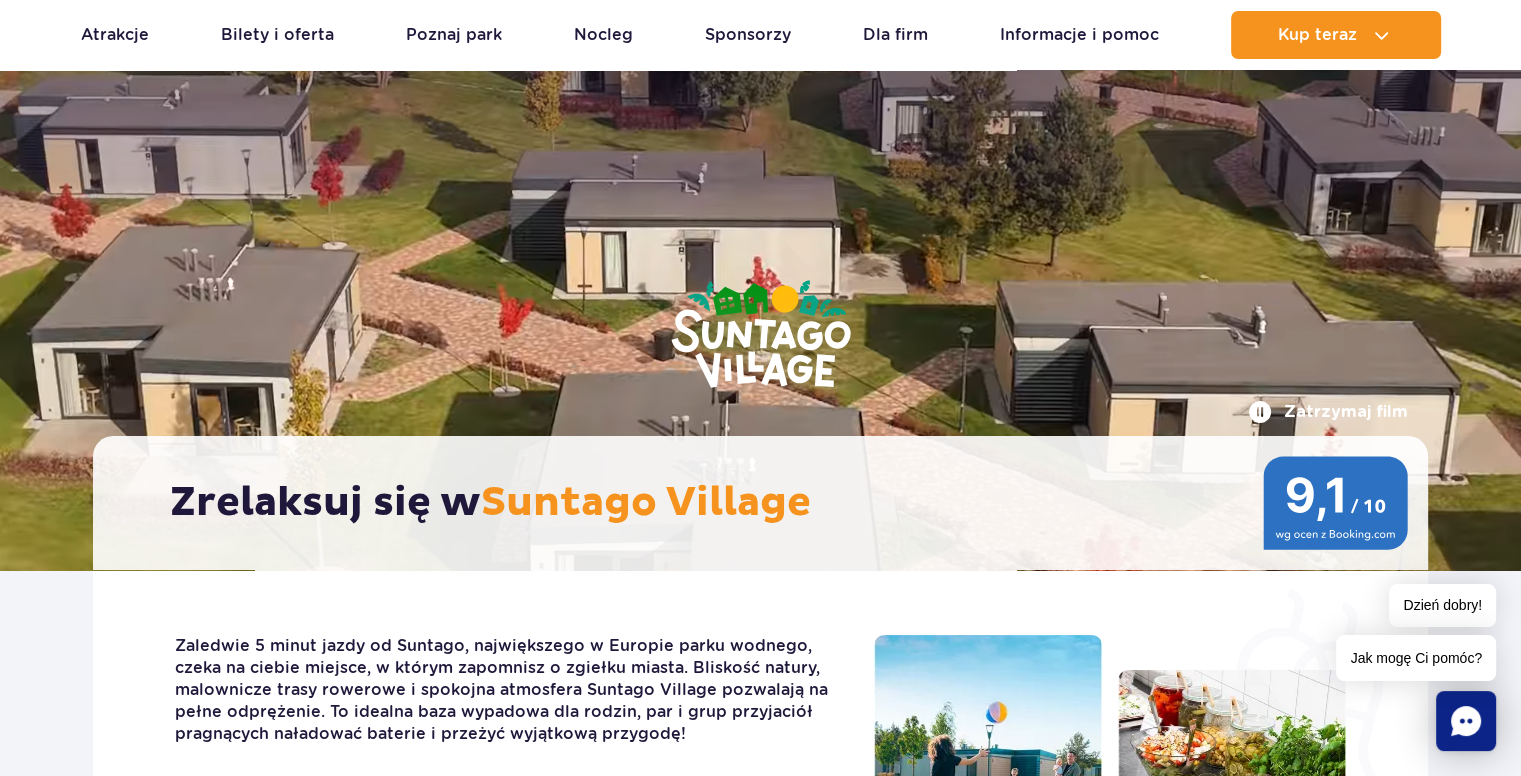 scroll, scrollTop: 0, scrollLeft: 0, axis: both 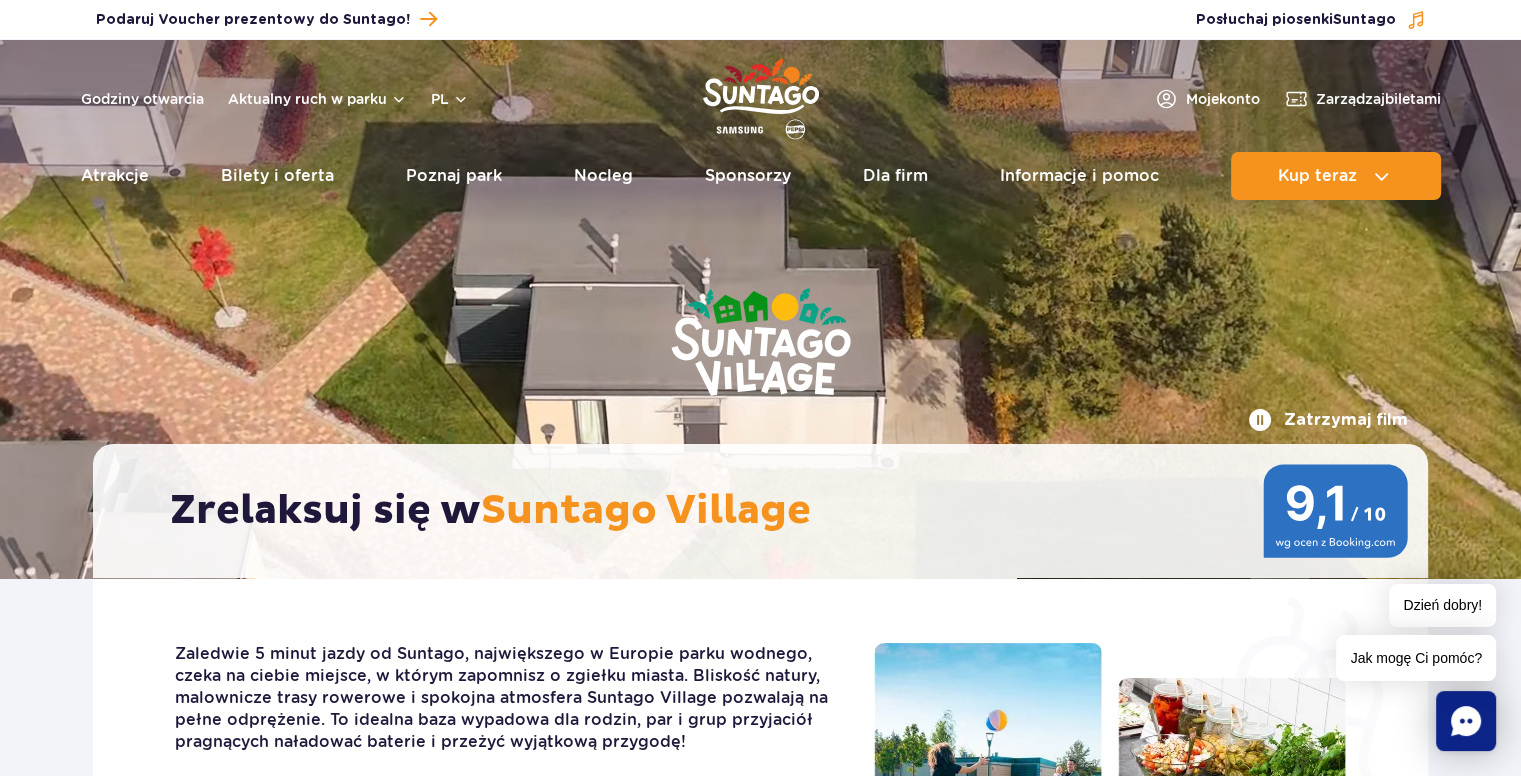 click at bounding box center [761, 344] 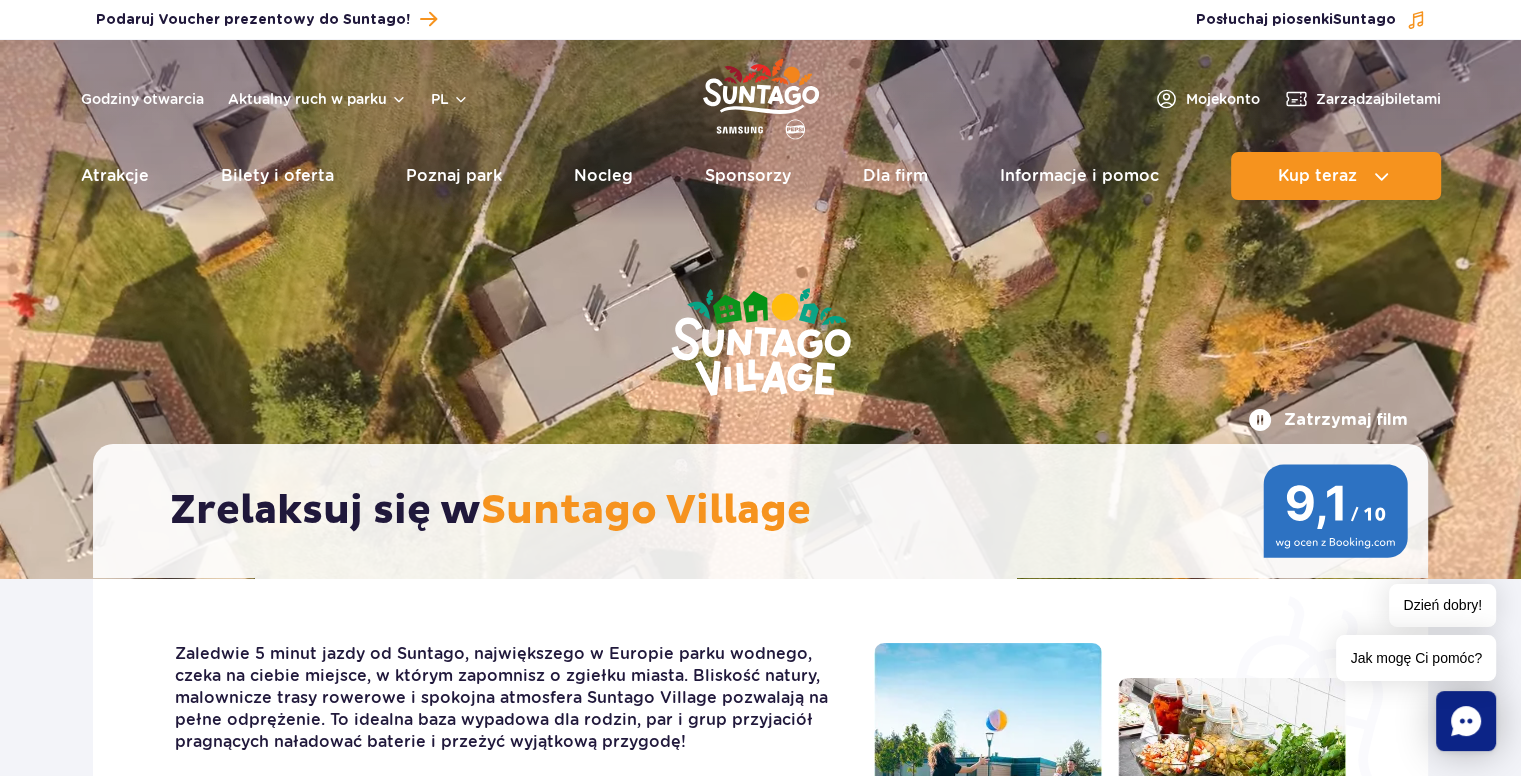 click at bounding box center [761, 344] 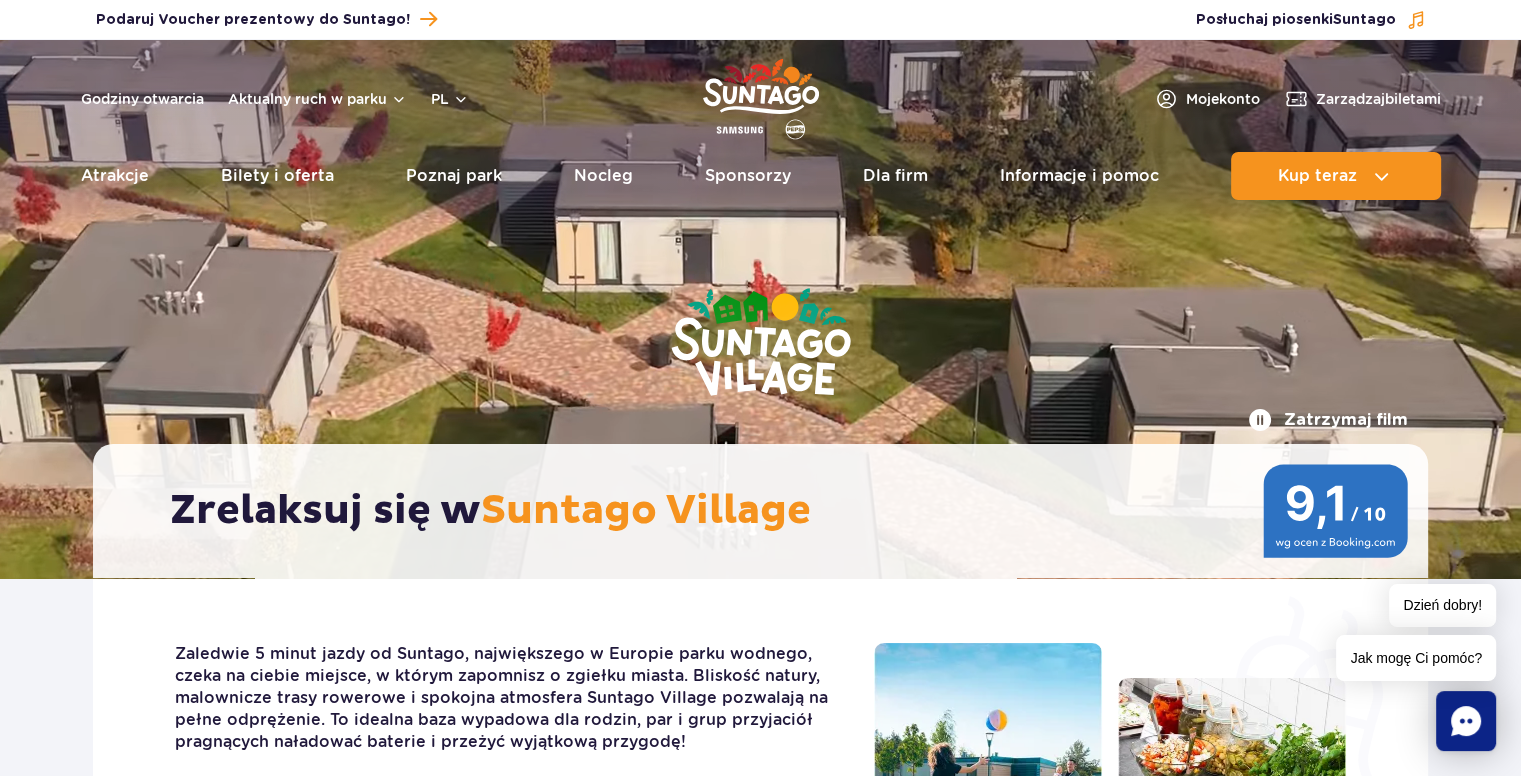 click on "Suntago Village" at bounding box center [646, 511] 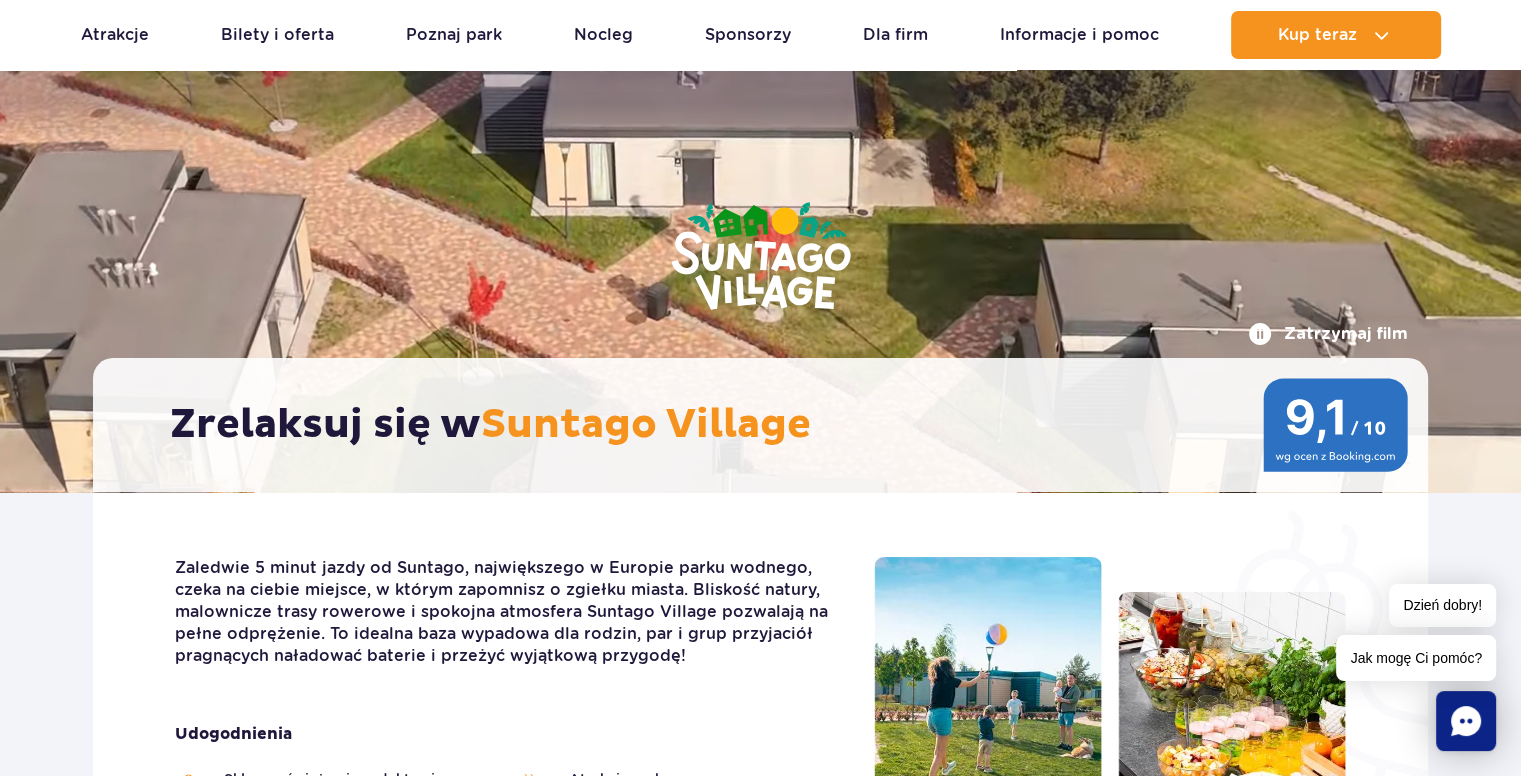 scroll, scrollTop: 0, scrollLeft: 0, axis: both 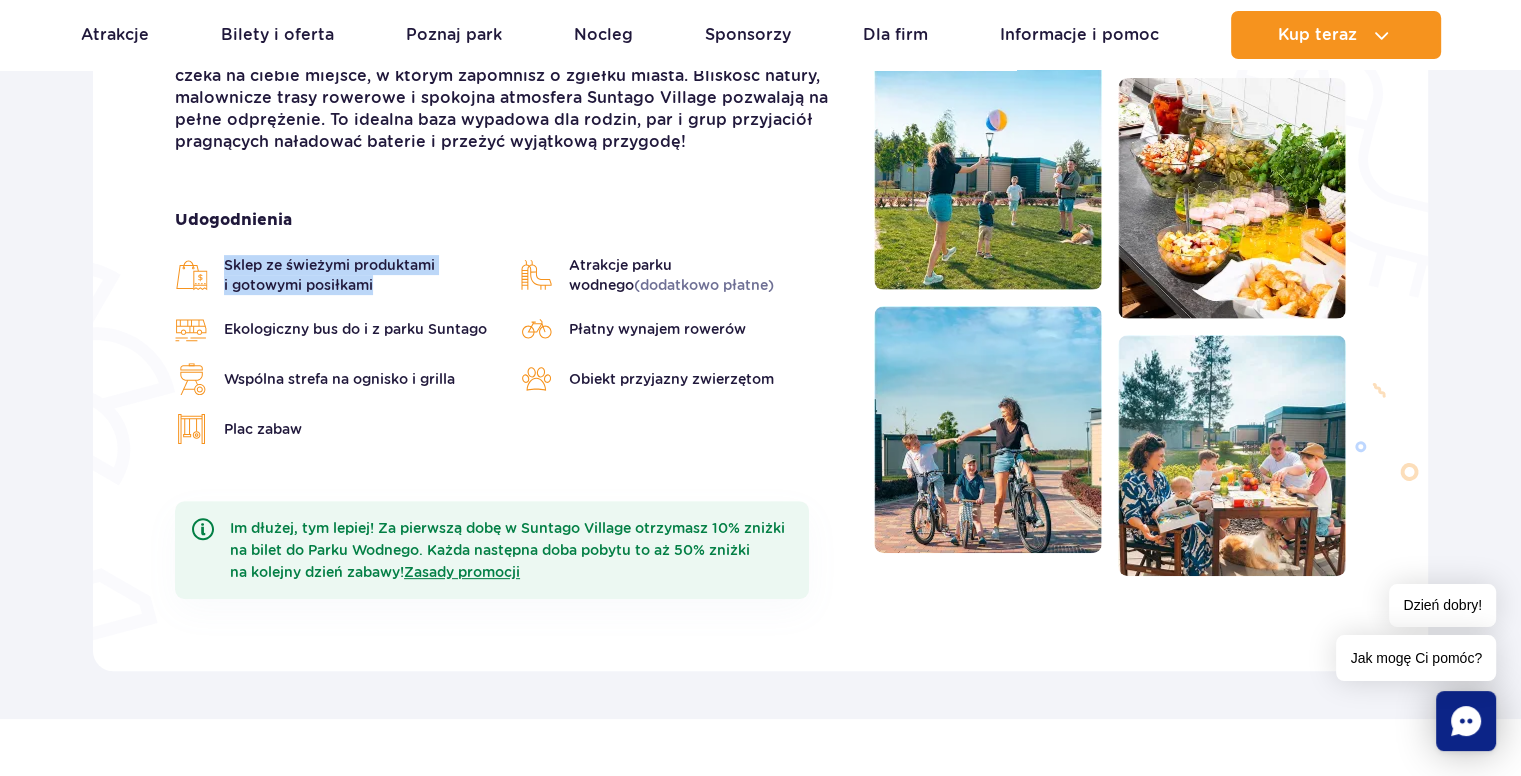 drag, startPoint x: 220, startPoint y: 268, endPoint x: 406, endPoint y: 293, distance: 187.67259 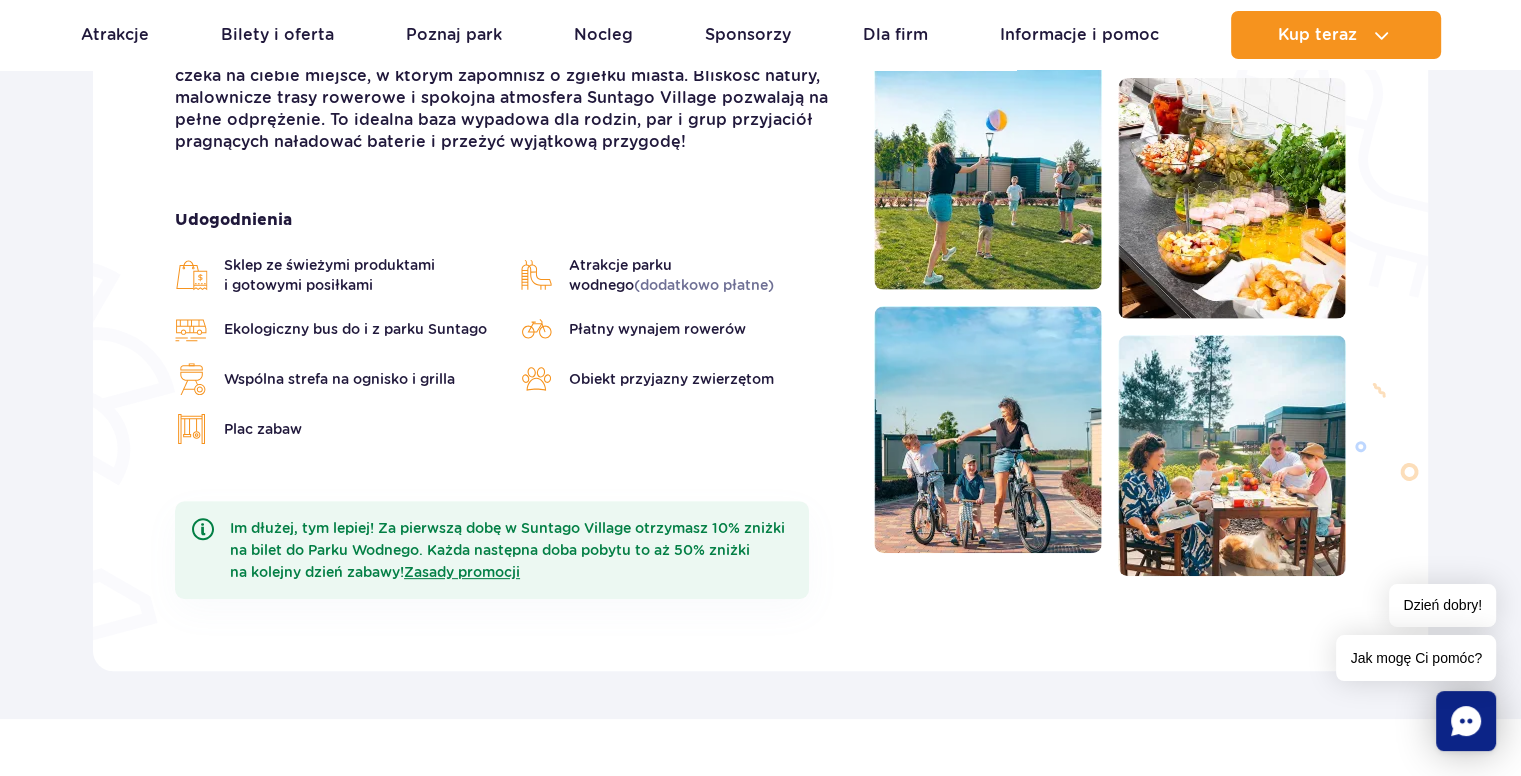 click on "Ekologiczny bus do i z parku Suntago" at bounding box center (355, 329) 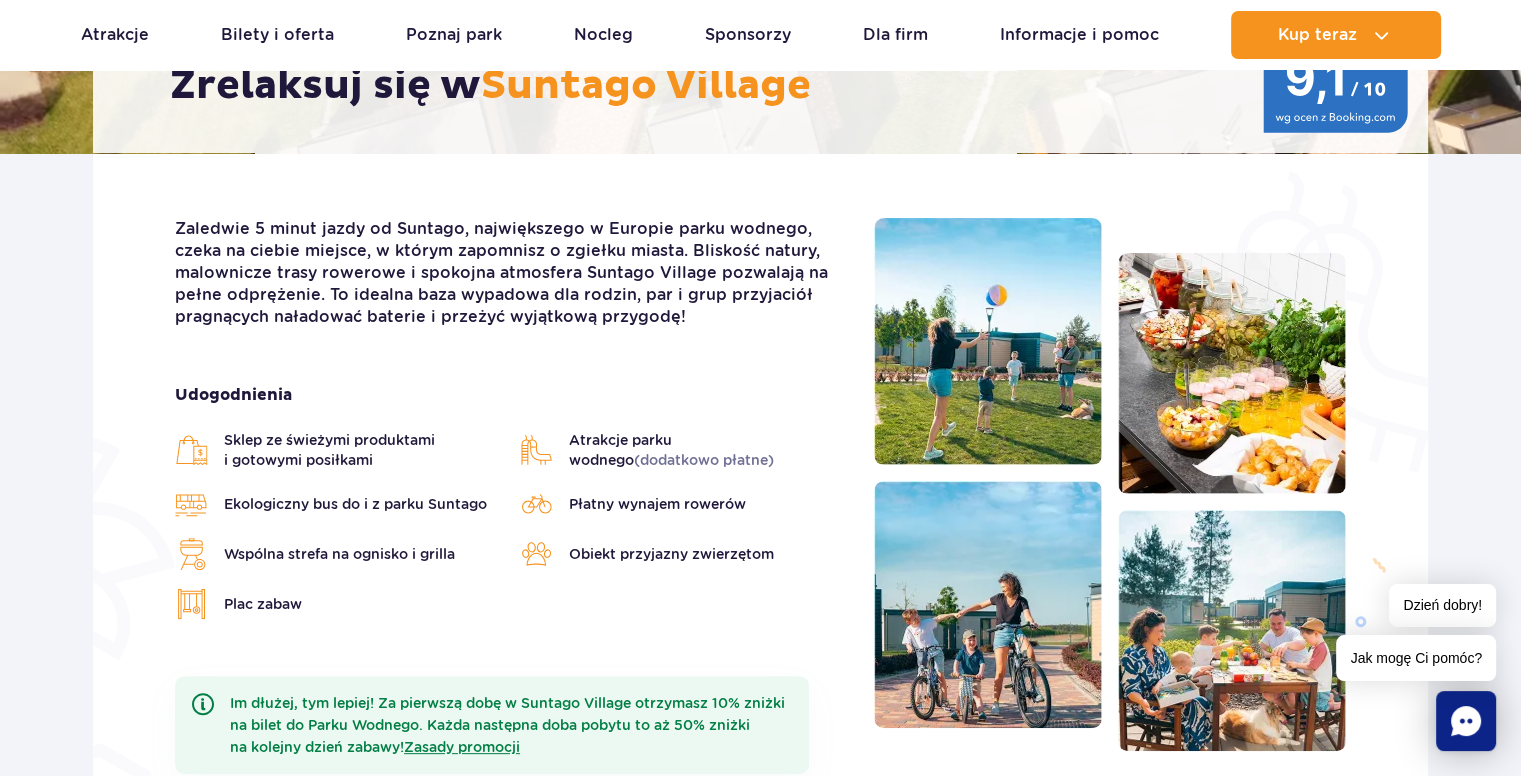 scroll, scrollTop: 400, scrollLeft: 0, axis: vertical 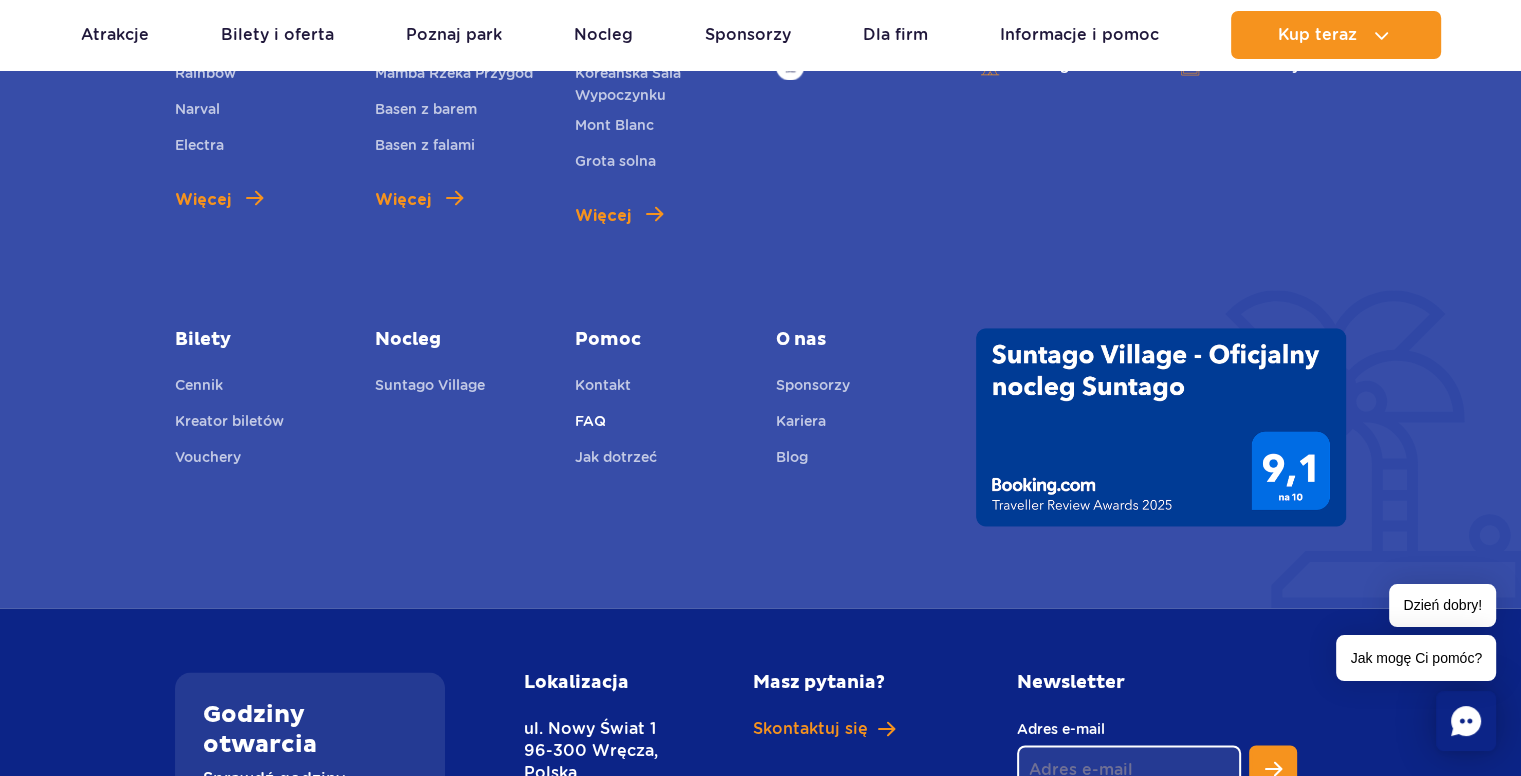 click on "FAQ" at bounding box center (590, 424) 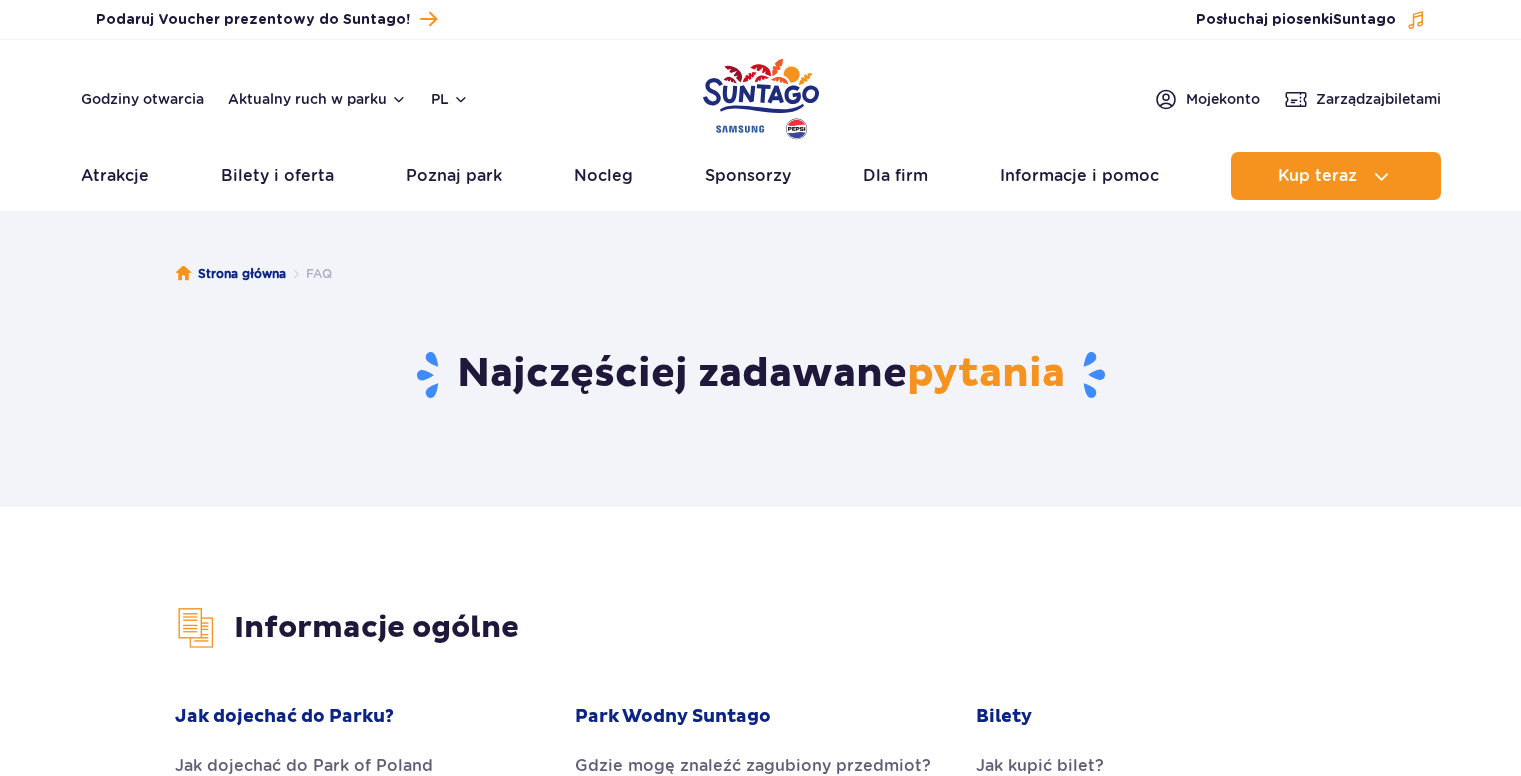 scroll, scrollTop: 0, scrollLeft: 0, axis: both 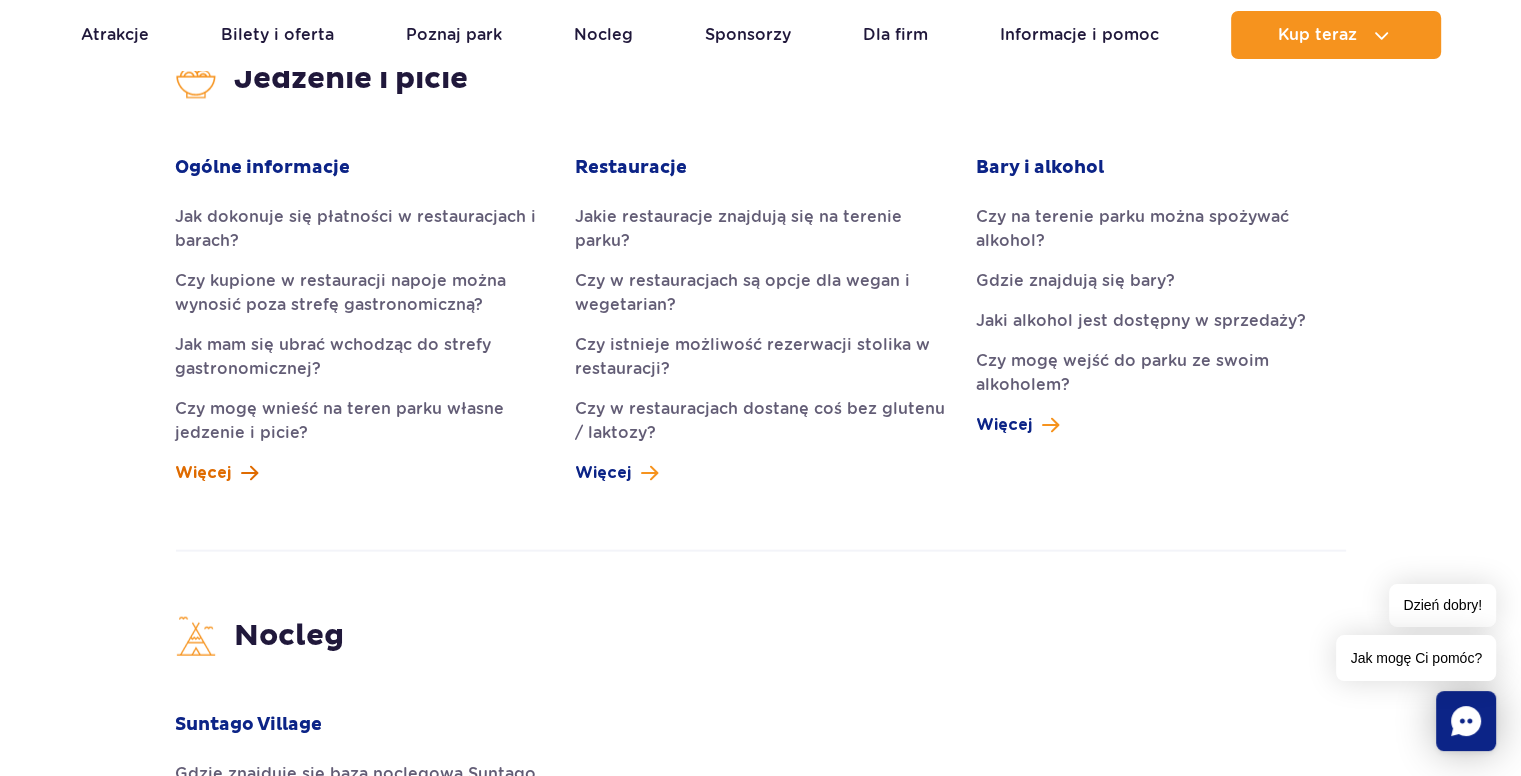 click at bounding box center [249, 473] 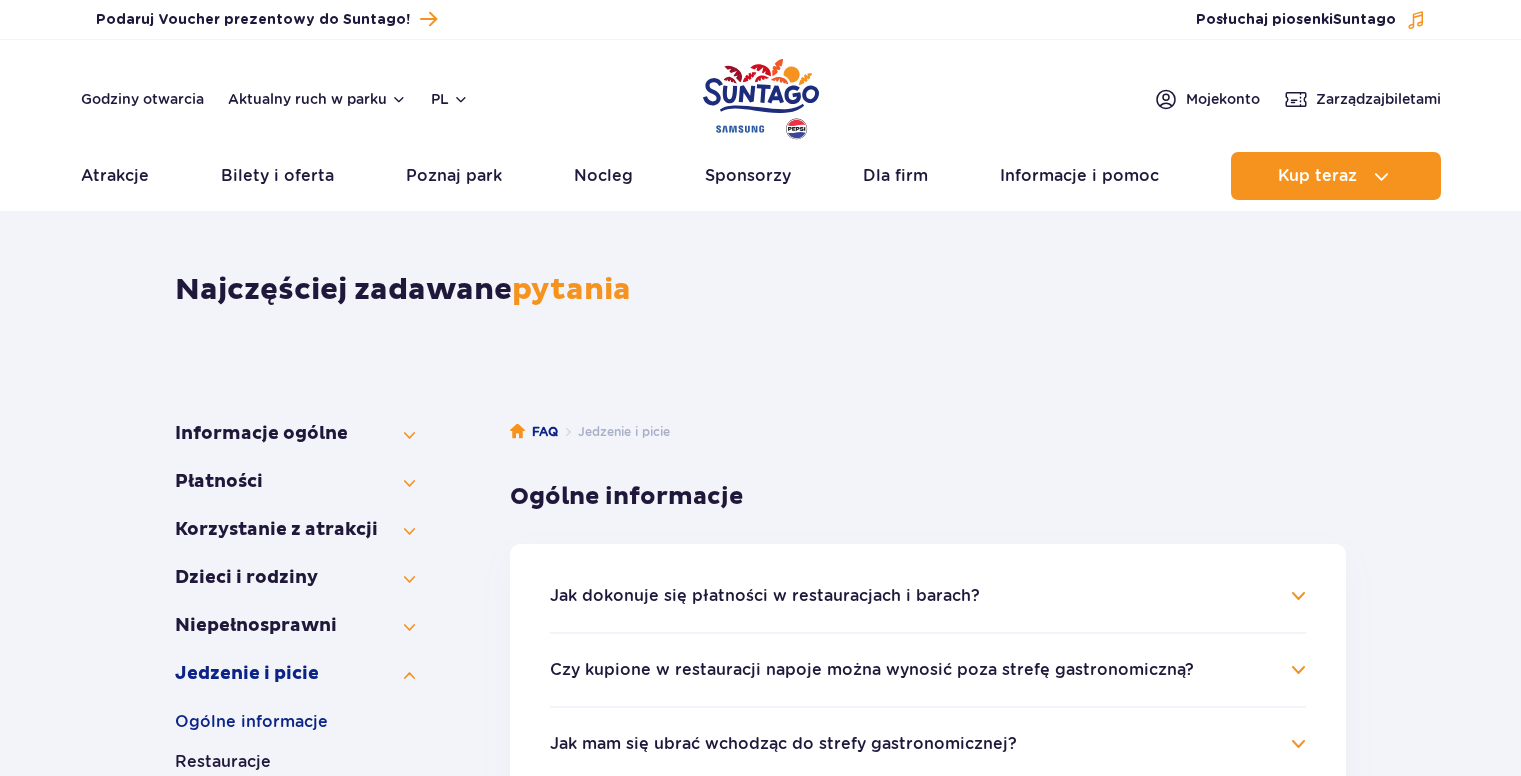 scroll, scrollTop: 0, scrollLeft: 0, axis: both 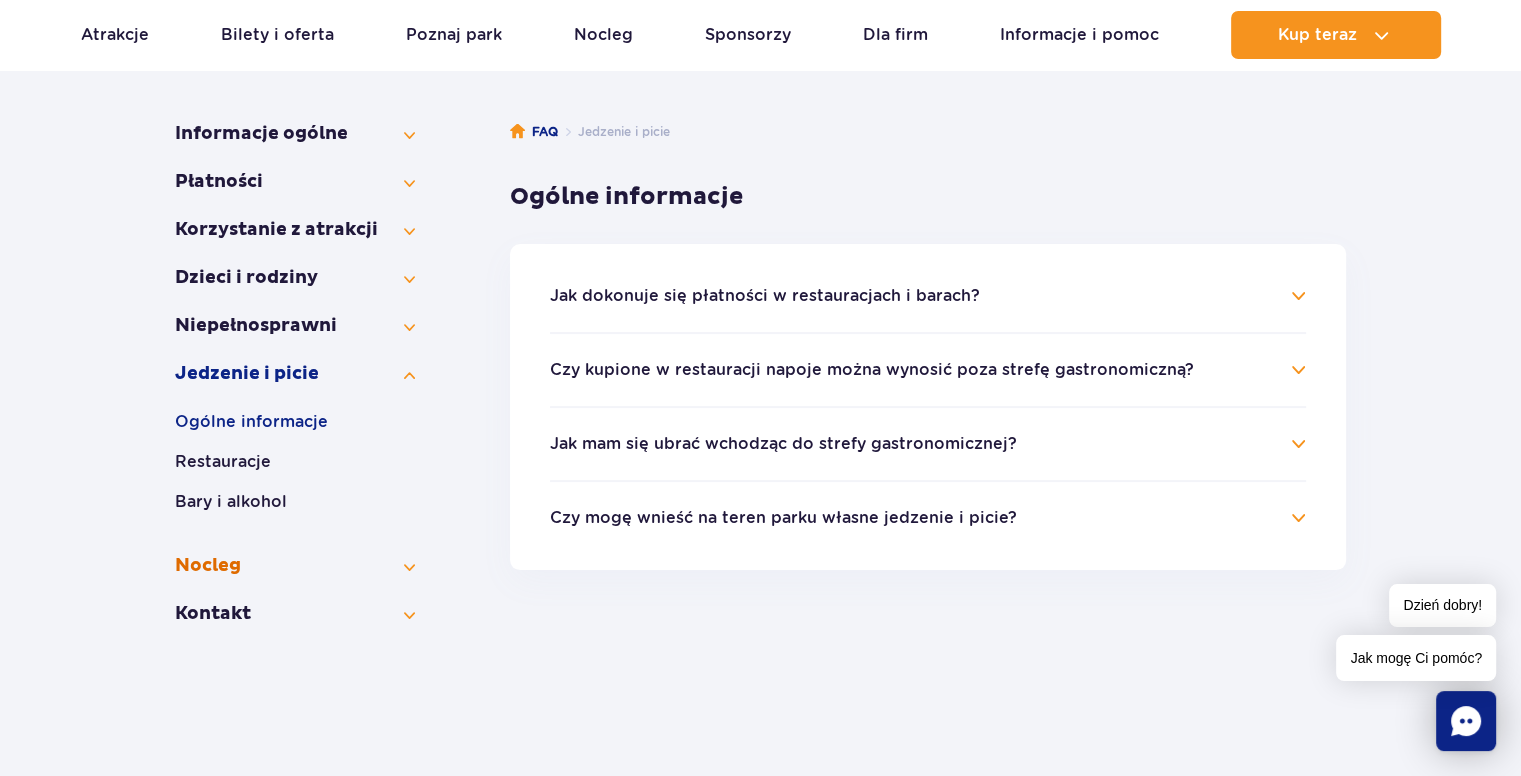 click on "Nocleg" at bounding box center (295, 566) 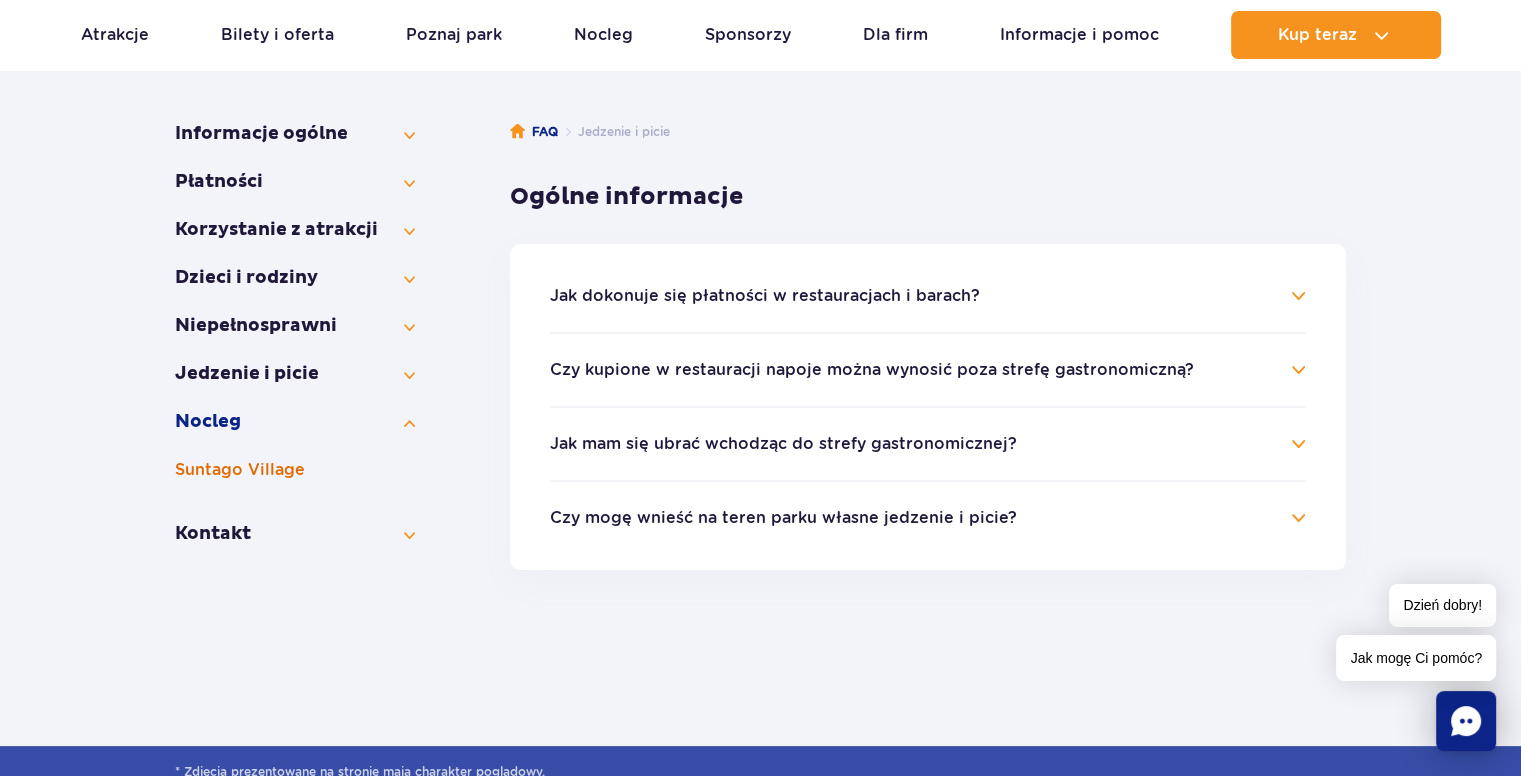 click on "Suntago Village" at bounding box center [295, 470] 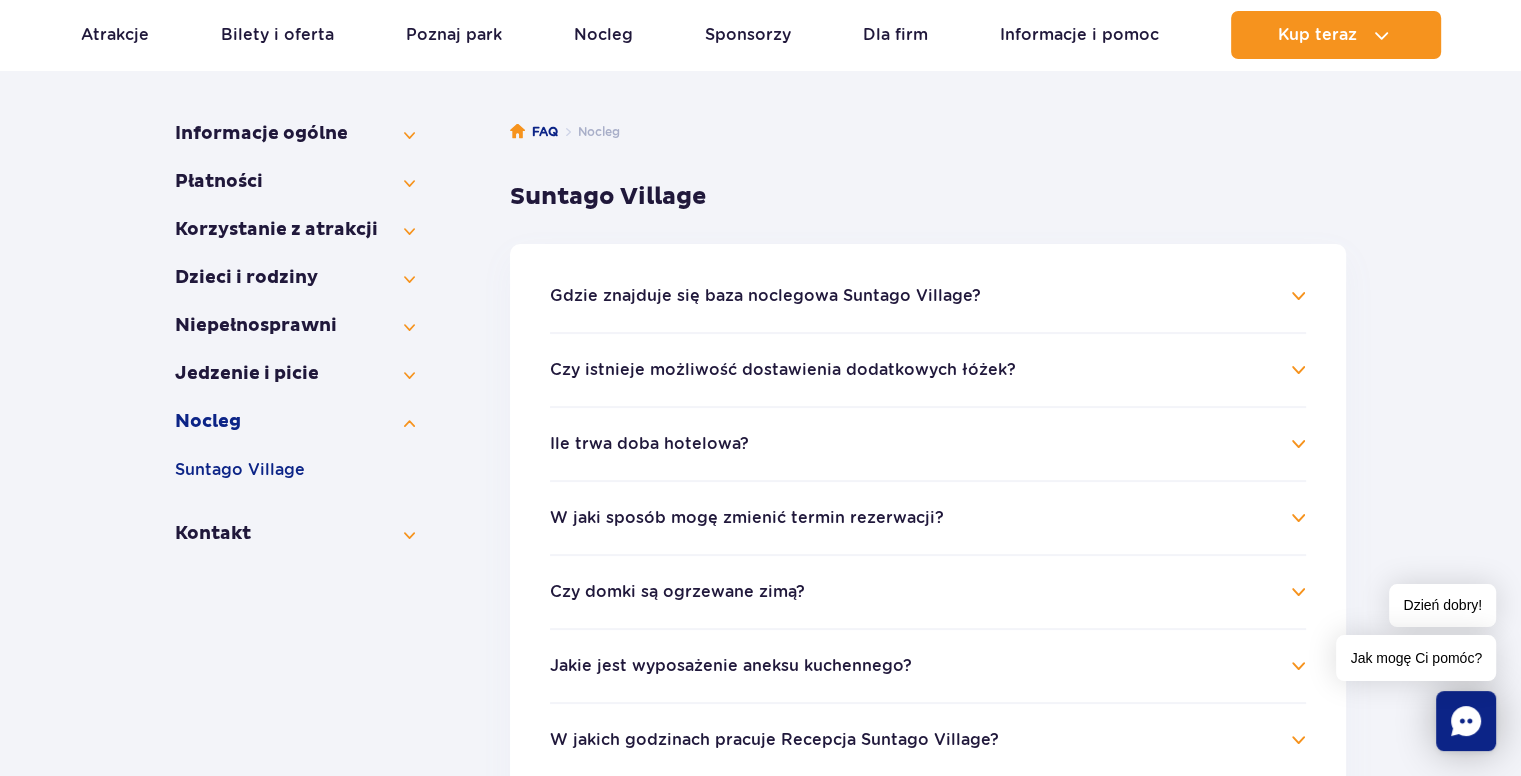 scroll, scrollTop: 400, scrollLeft: 0, axis: vertical 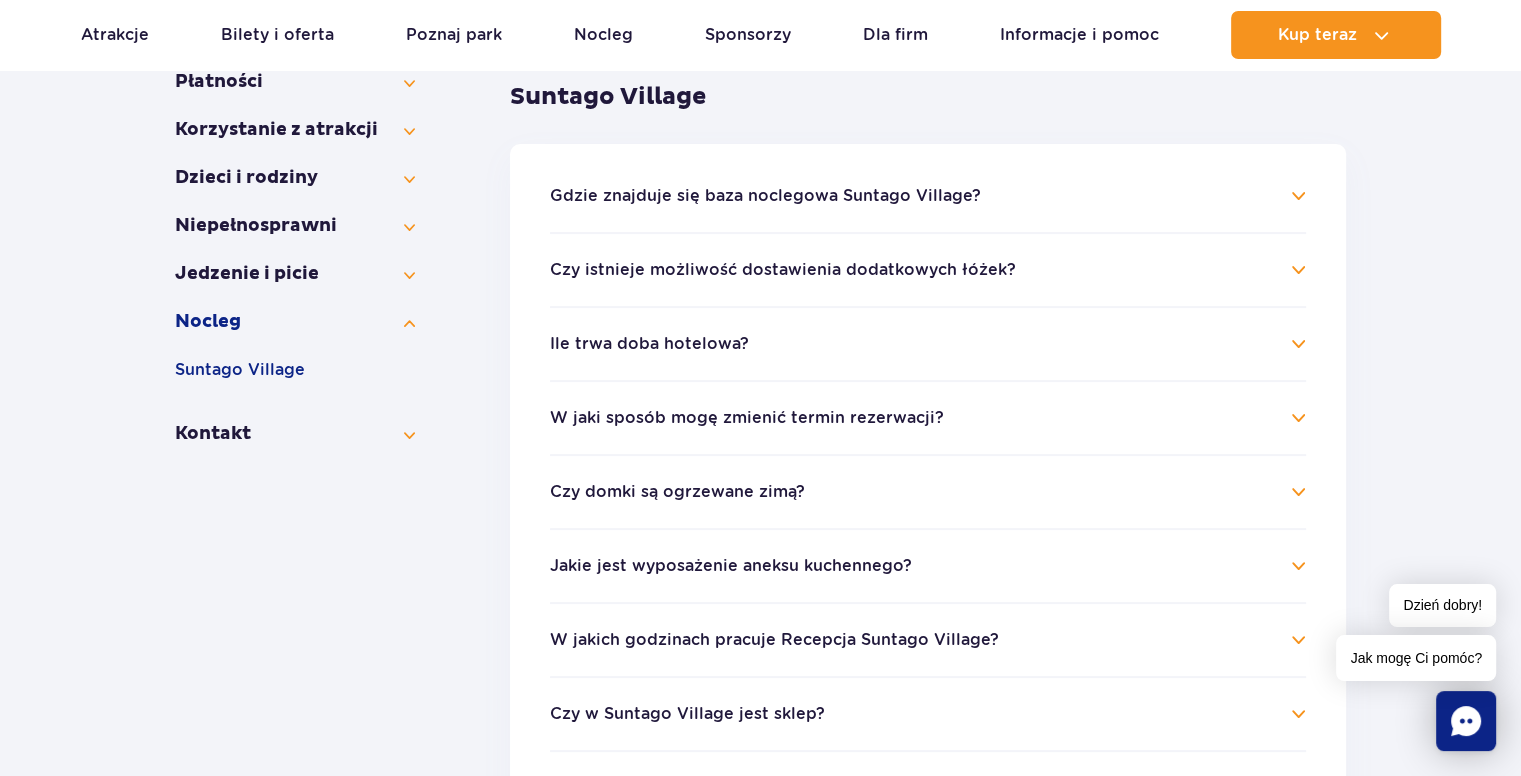 click on "Gdzie znajduje się baza noclegowa Suntago Village?
Suntago Village znajduje się pod adresem: ul. Żukowska 57, 96-320 Świnice. Baza noclegowa jest oddalona od Suntago o jedyne 600 m. Naszych gości dowozimy do parku elektrycznymi busami. Jest to usługa bezpłatna.
Czy istnieje możliwość dostawienia dodatkowych łóżek?
Bungalowy posiadają duże łóżka typu “king” lub dwa łóżka pojedyncze oraz rozkładaną dwuosobową sofę, zapewniając miejsca noclegowe dla maksymalnie czterech osób. Istnieje możliwość wstawienia łóżeczka dla niemowlęcia na życzenie klienta i w oparciu o ich dostępność. Prosimy o zrobienie rezerwacji łóżeczka niemowlęcego podczas rezerwacji noclegu pod adresem  rezerwacje.suntagovillage@parkofpoland.com .
." at bounding box center [928, 536] 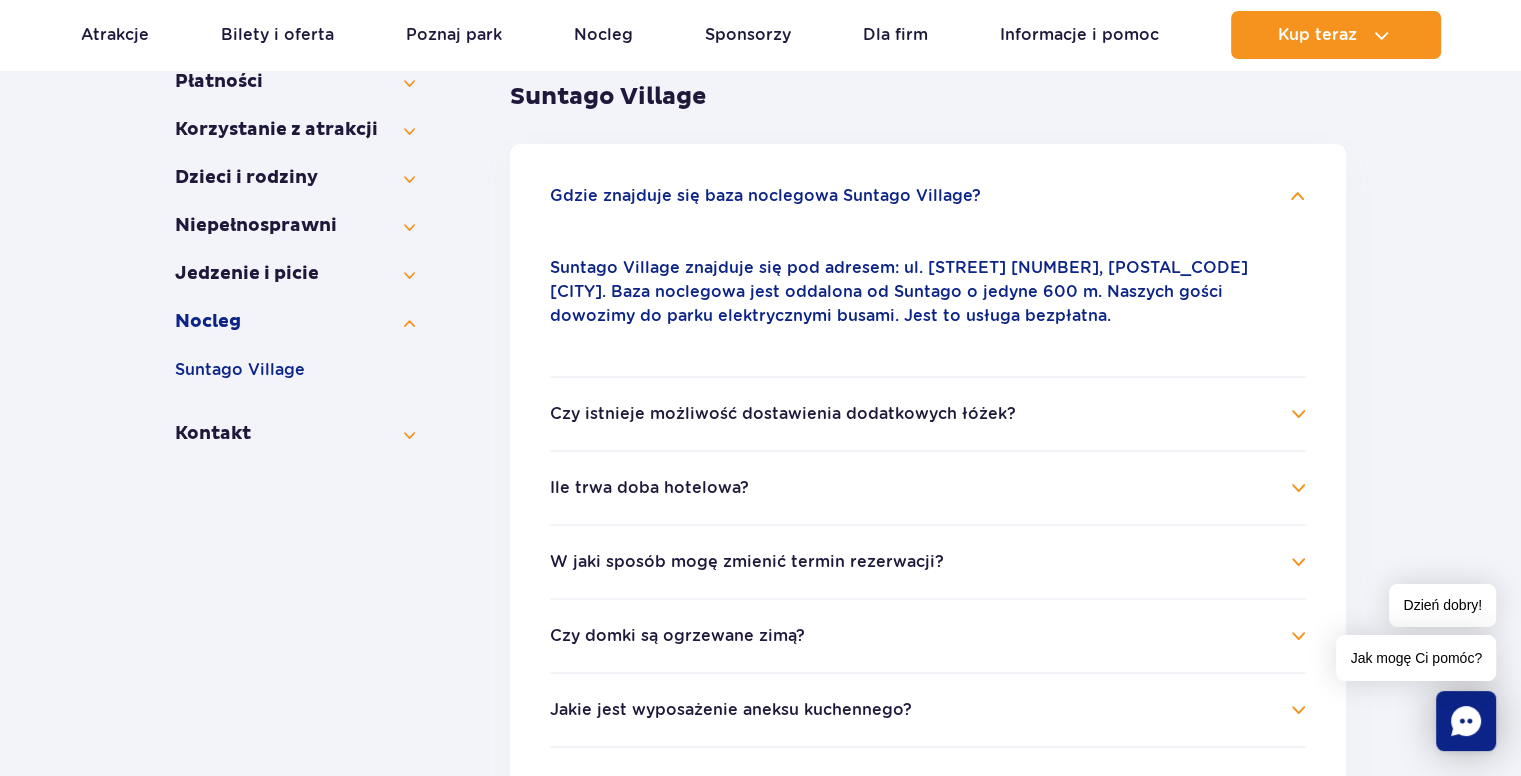 click on "Gdzie znajduje się baza noclegowa Suntago Village?" at bounding box center [928, 196] 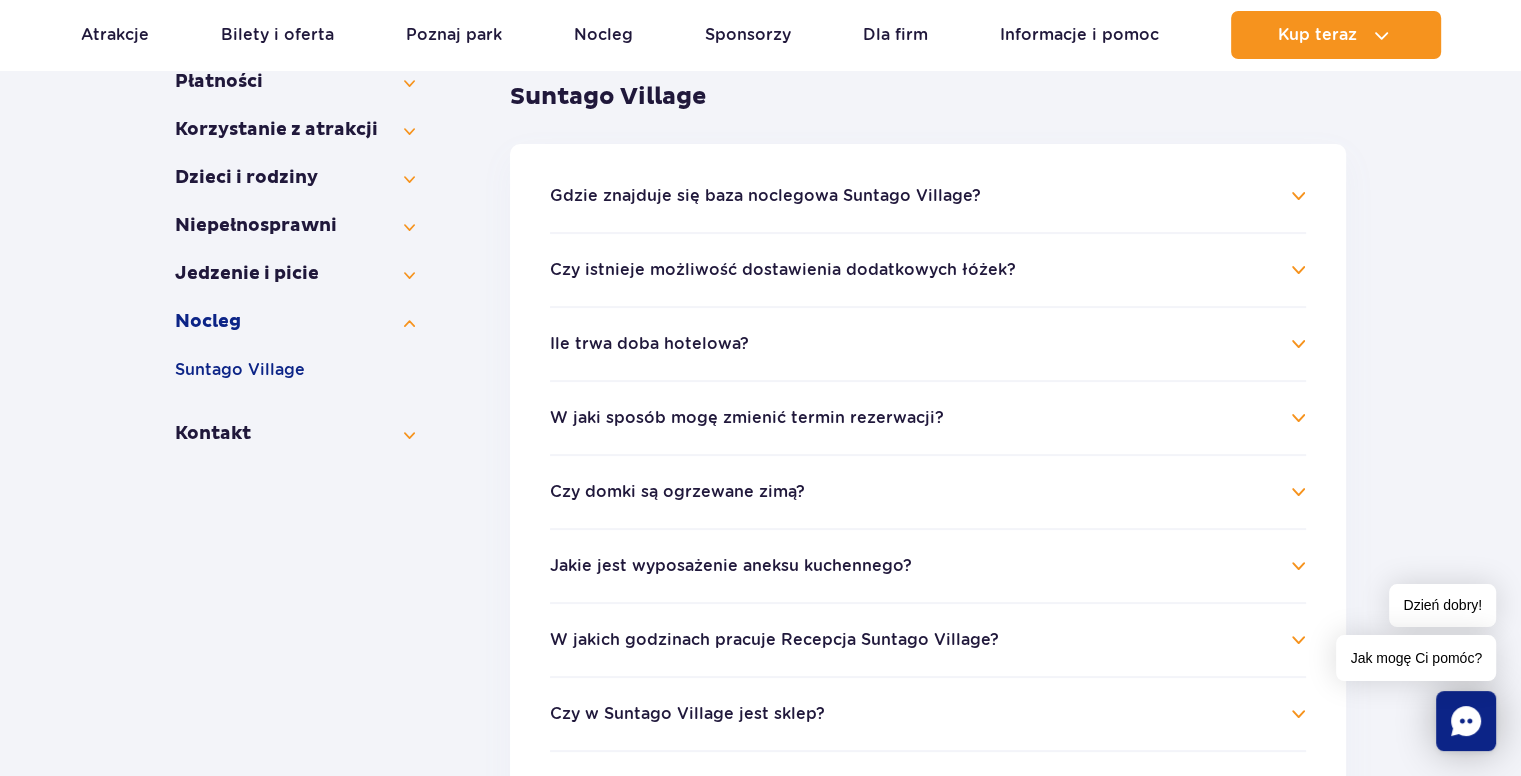 drag, startPoint x: 1294, startPoint y: 269, endPoint x: 1413, endPoint y: 271, distance: 119.01681 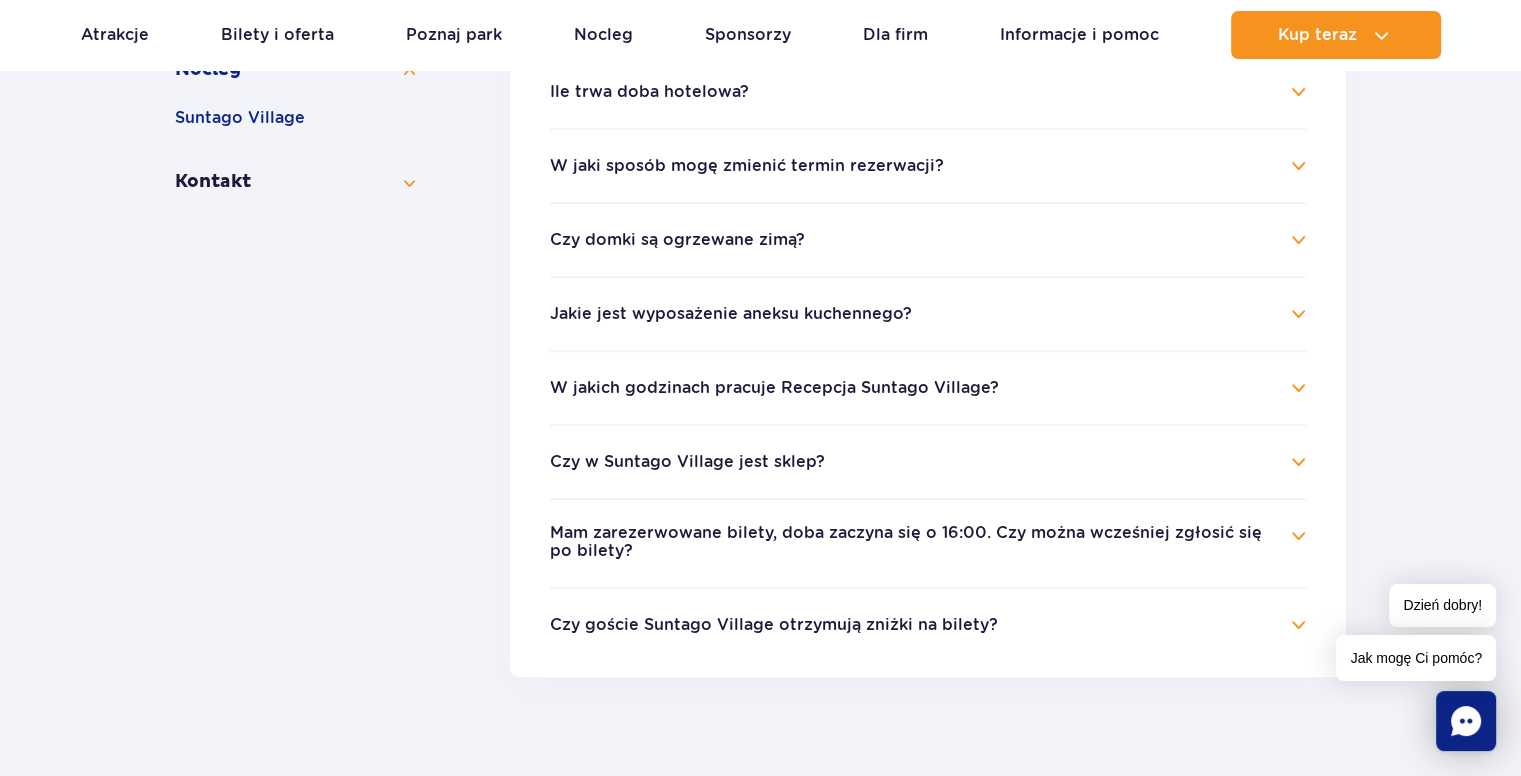 scroll, scrollTop: 700, scrollLeft: 0, axis: vertical 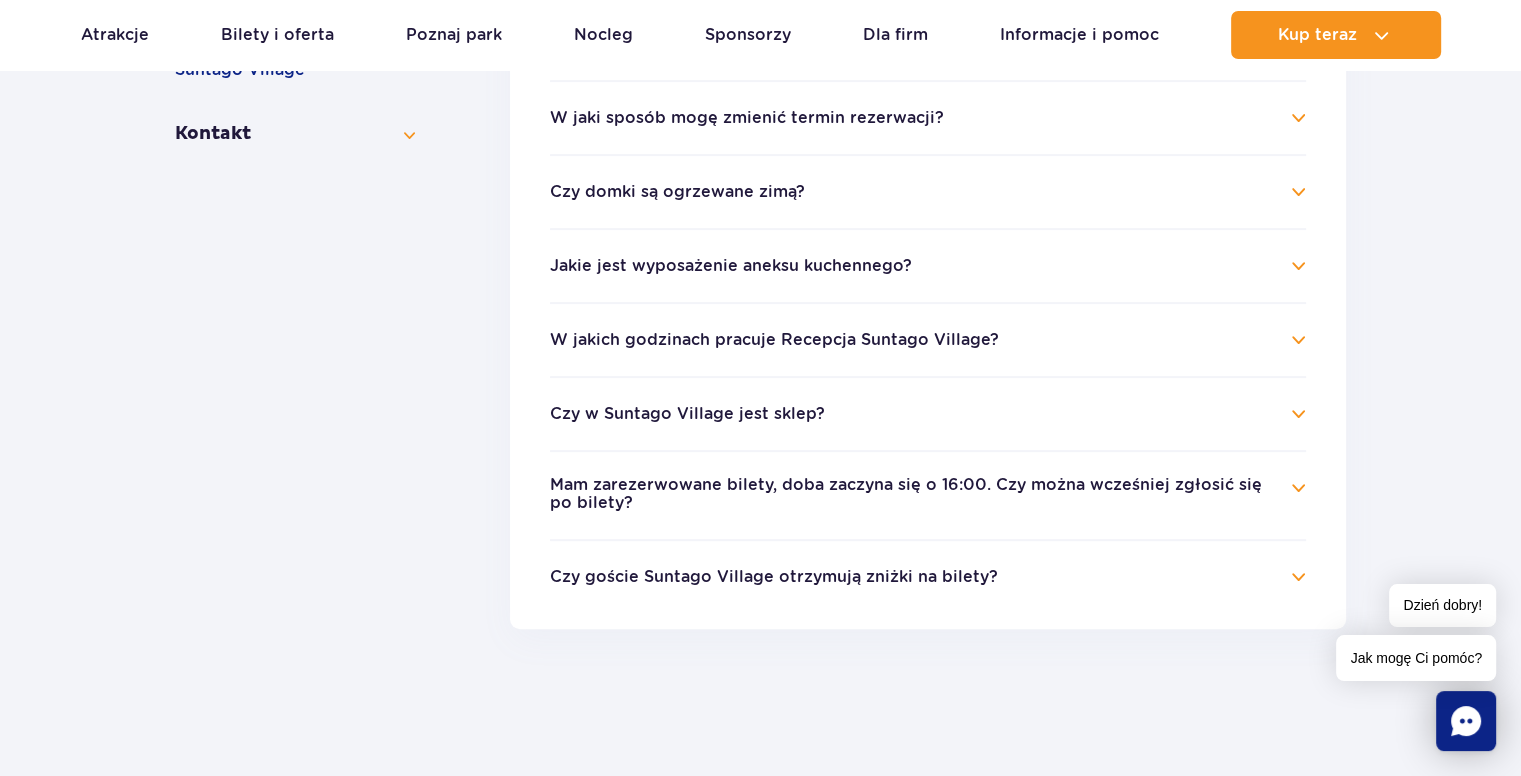 click on "Czy w Suntago Village jest sklep?" at bounding box center (928, 414) 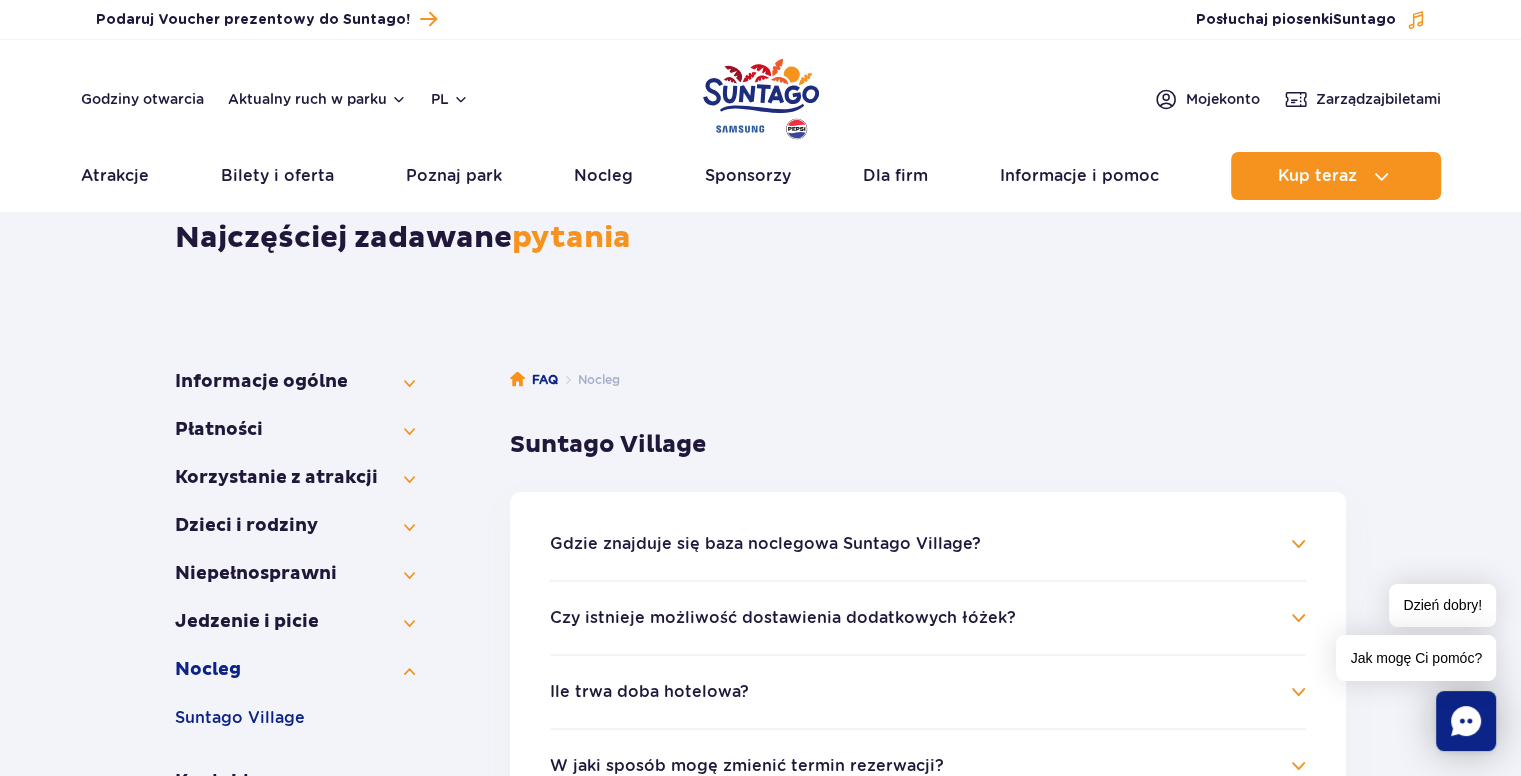 scroll, scrollTop: 100, scrollLeft: 0, axis: vertical 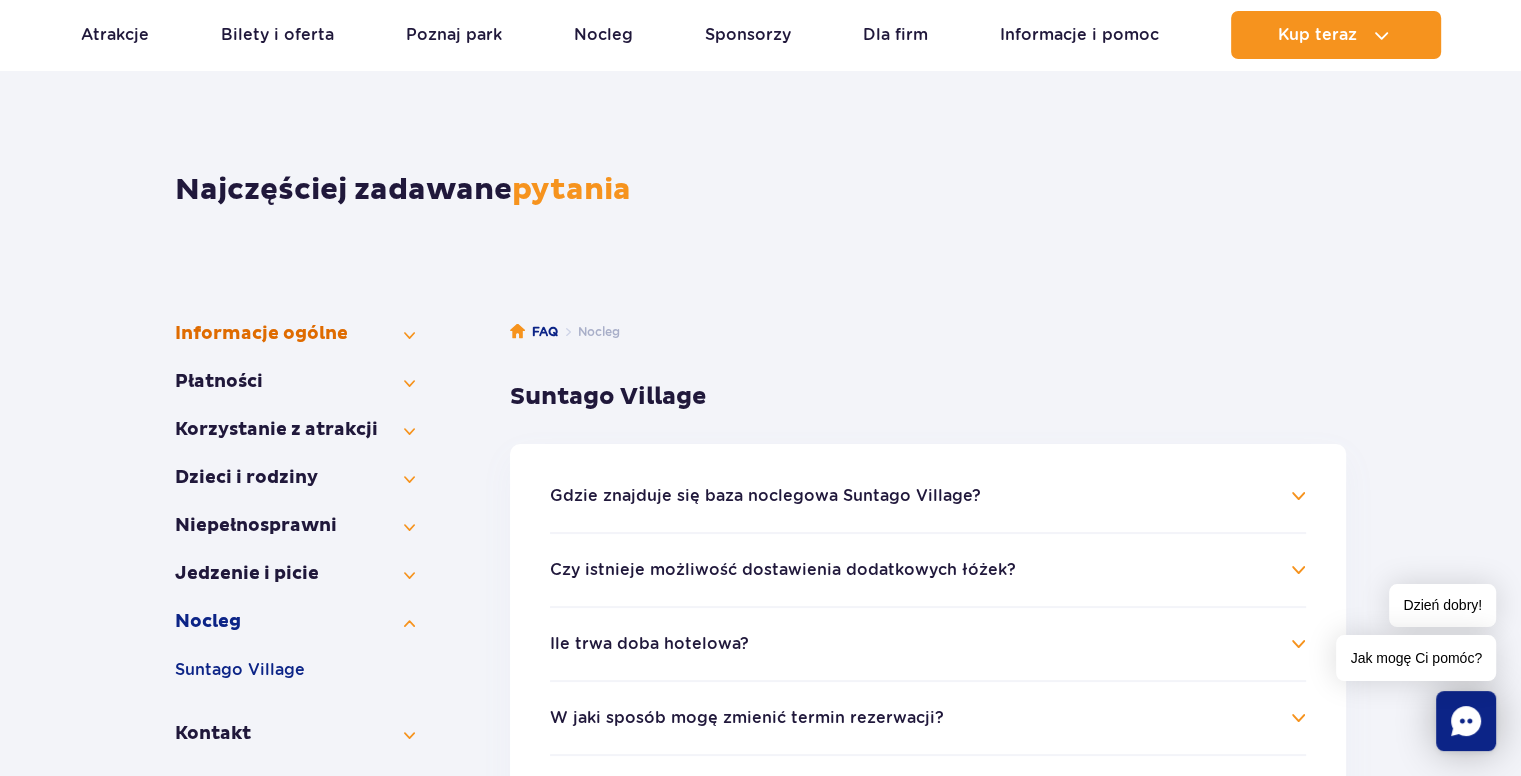 click on "Informacje ogólne" at bounding box center [295, 334] 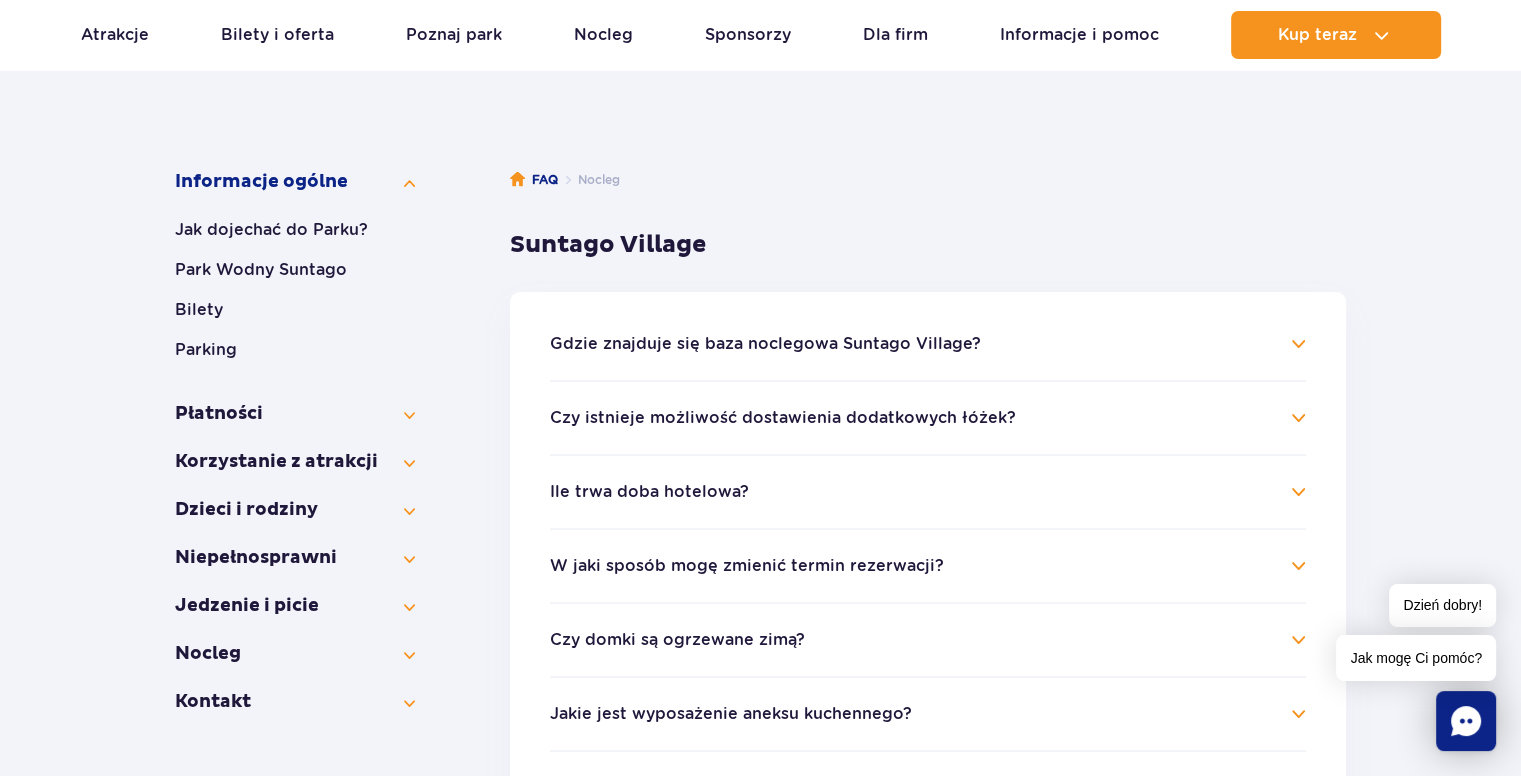 scroll, scrollTop: 300, scrollLeft: 0, axis: vertical 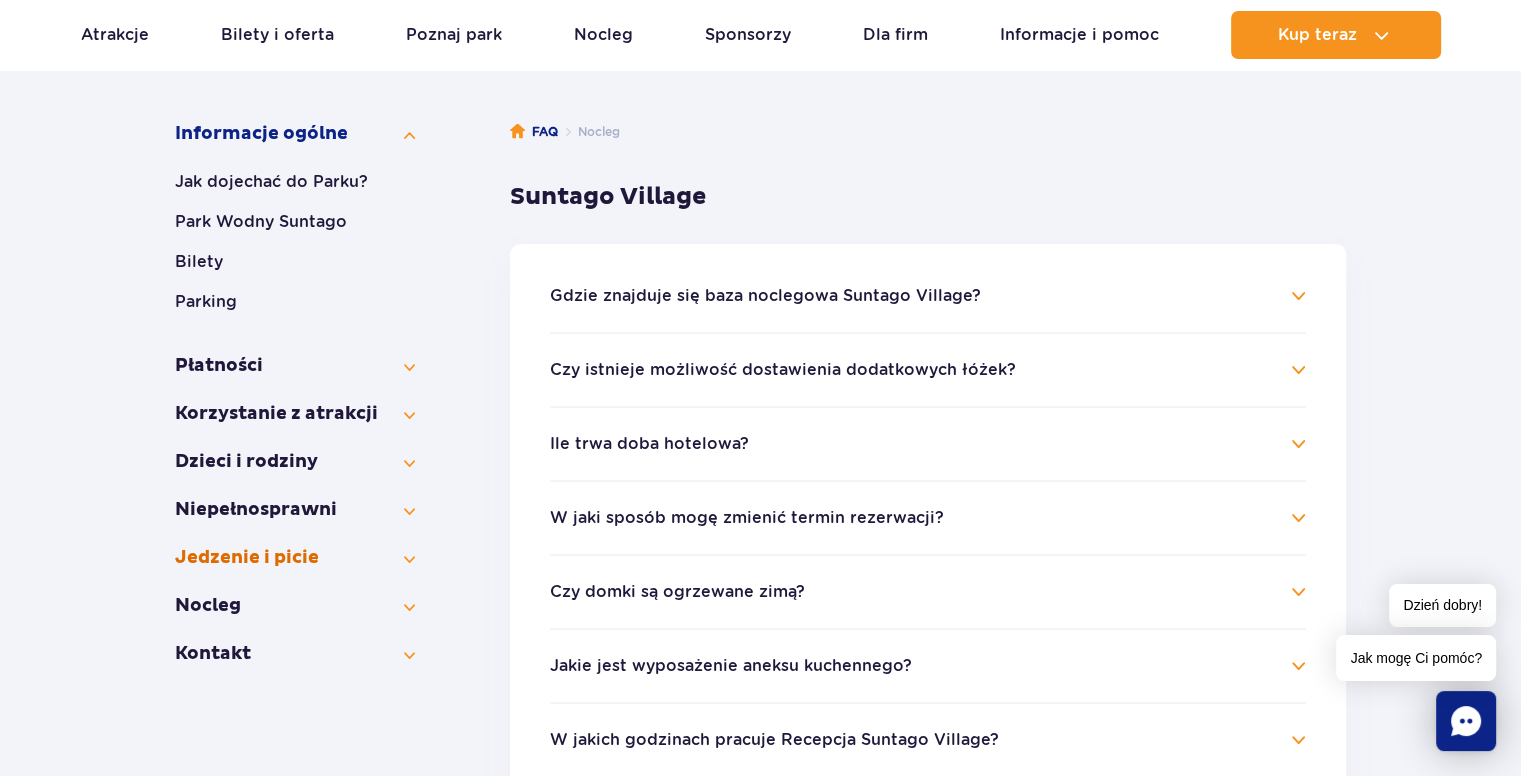click on "Jedzenie i picie" at bounding box center (295, 558) 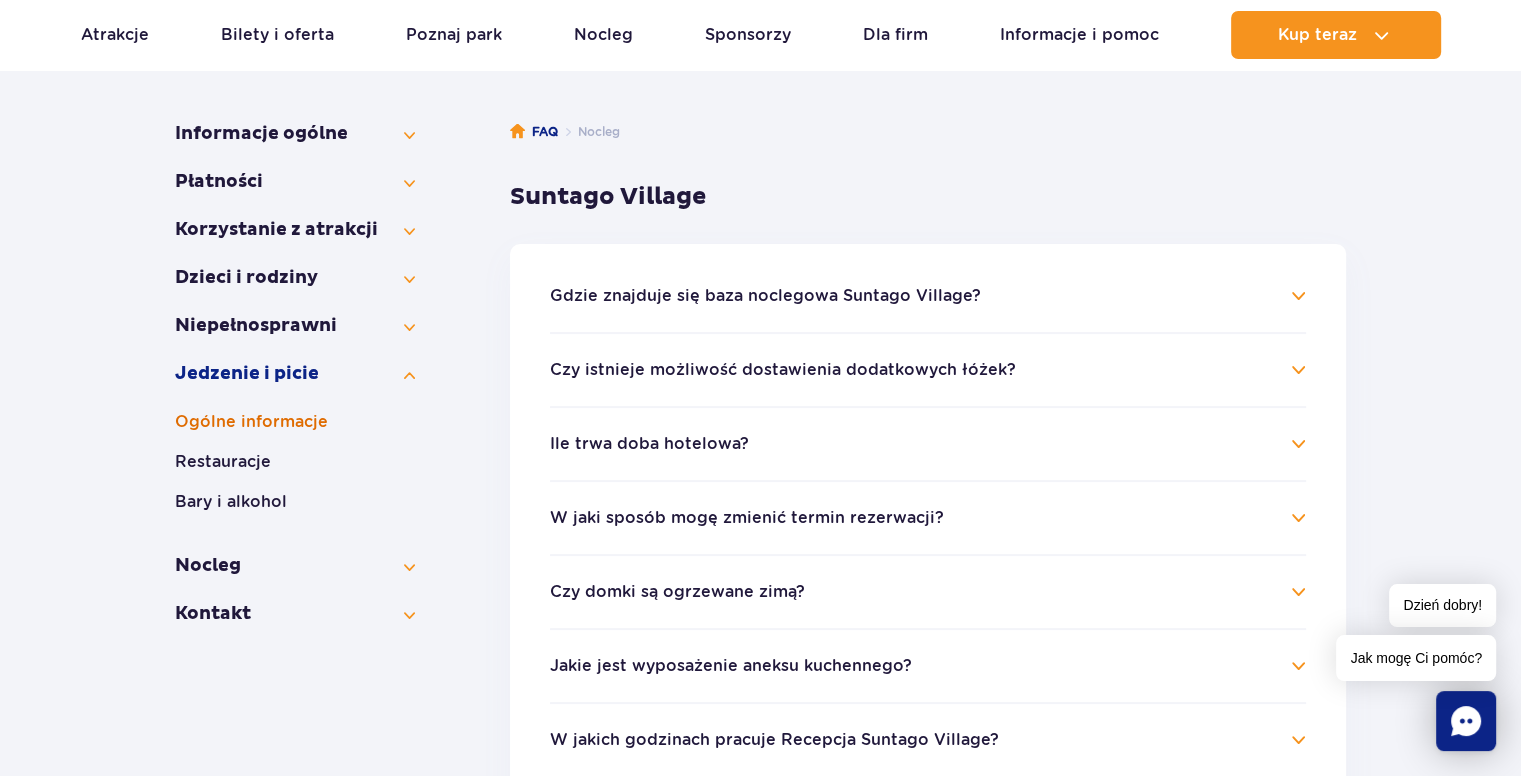 click on "Ogólne informacje" at bounding box center [295, 422] 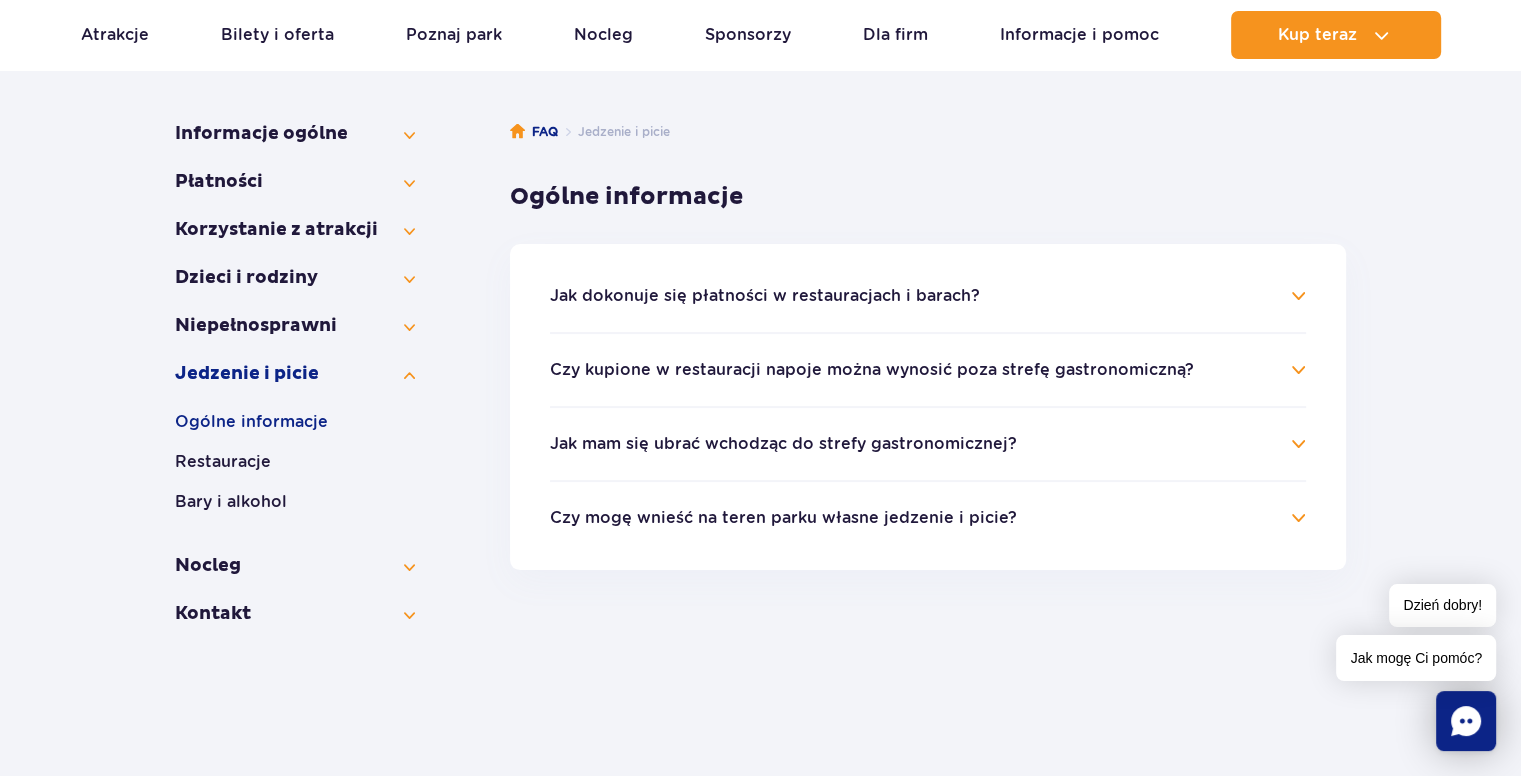 click on "Jak mam się ubrać wchodząc do strefy gastronomicznej?" at bounding box center (928, 444) 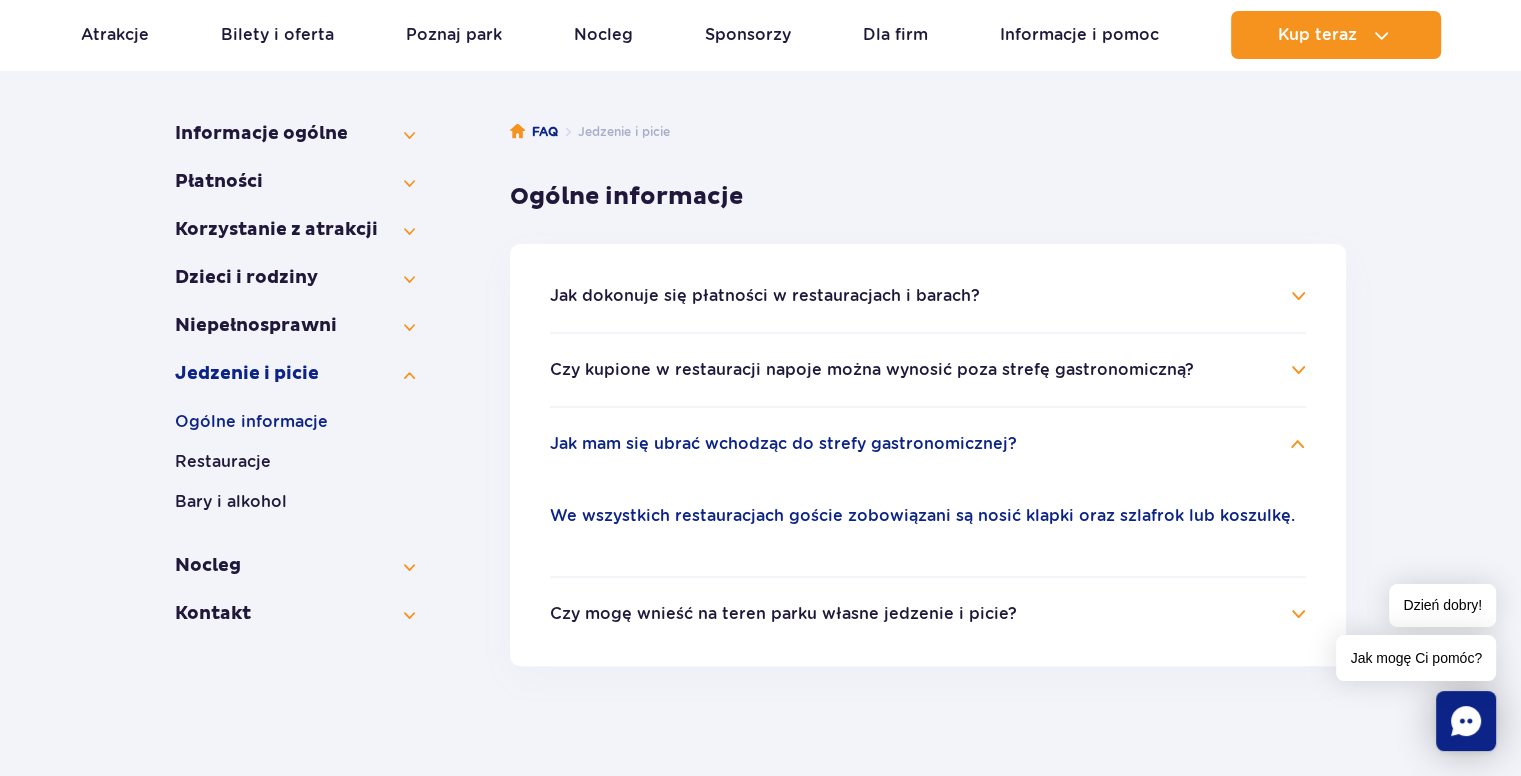 click on "Jak dokonuje się płatności w restauracjach i barach?
Za posiłki i napoje w punktach gastronomicznych oraz restauracjach zapłacisz opaską, która rozliczana jest przy wyjściu z parku.
Czy kupione w restauracji napoje można wynosić poza strefę gastronomiczną?
Nie. Wszystkie lokale gastronomiczne w parku mają wyznaczone miejsca siedzące, które jednocześnie są granicą strefy gastronomicznej. Ze względów bezpieczeństwa obowiązuje ścisły zakaz wynoszenia jakichkolwiek produktów i naczyń na teren parku, a w tym także barów znajdujących się w basenach.
Jak mam się ubrać wchodząc do strefy gastronomicznej?" at bounding box center (928, 455) 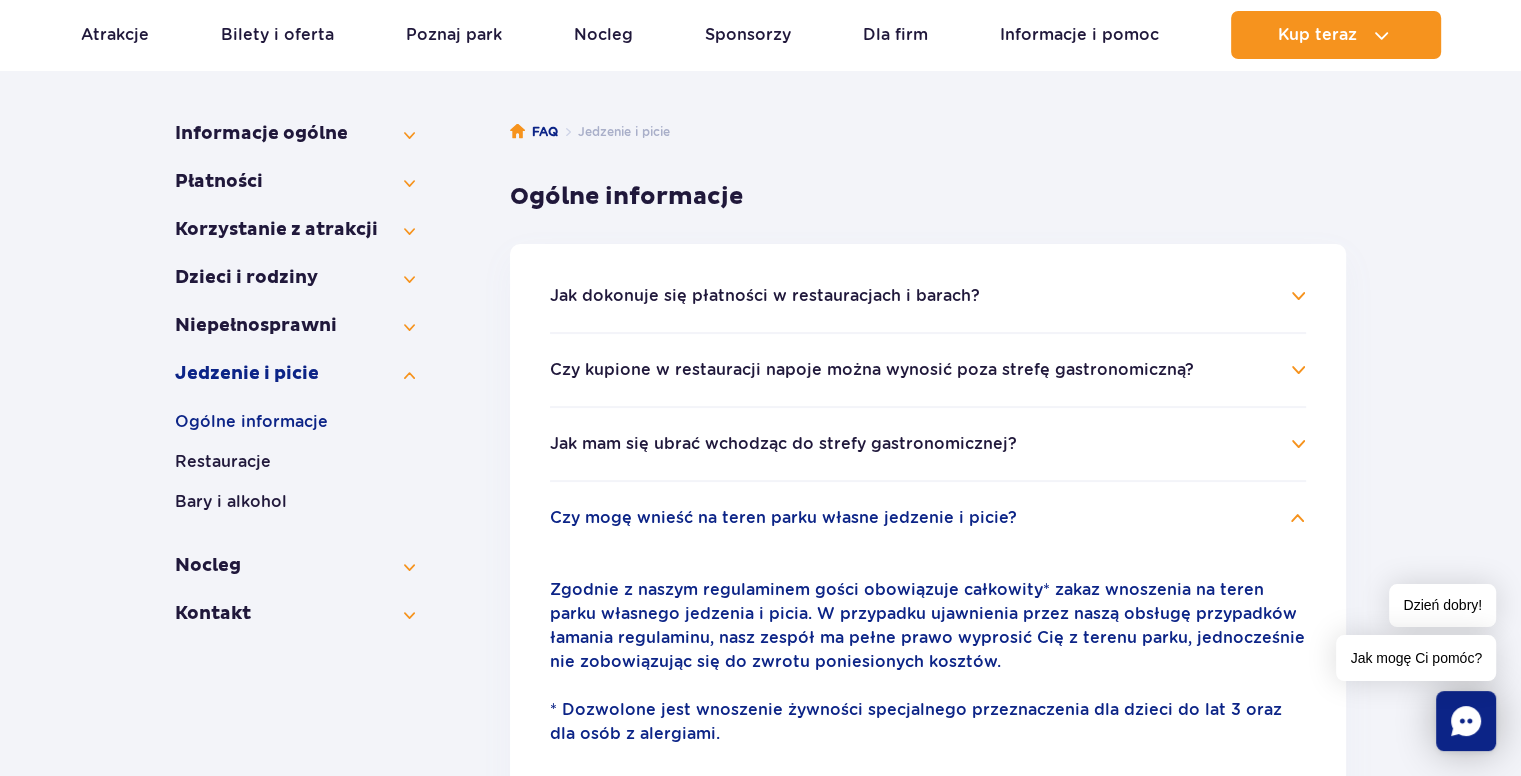 click on "Jak mam się ubrać wchodząc do strefy gastronomicznej?" at bounding box center (783, 444) 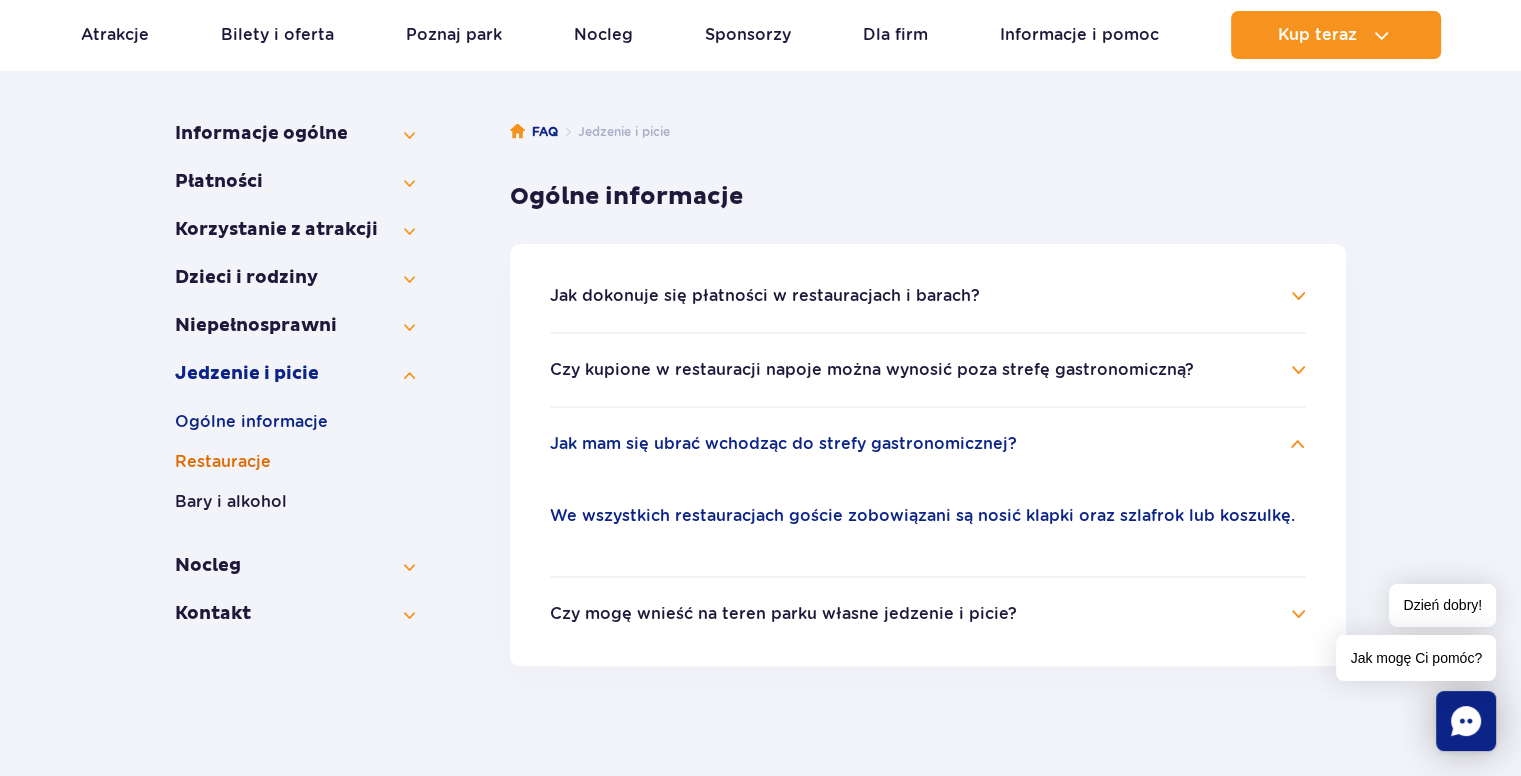 click on "Restauracje" at bounding box center (295, 462) 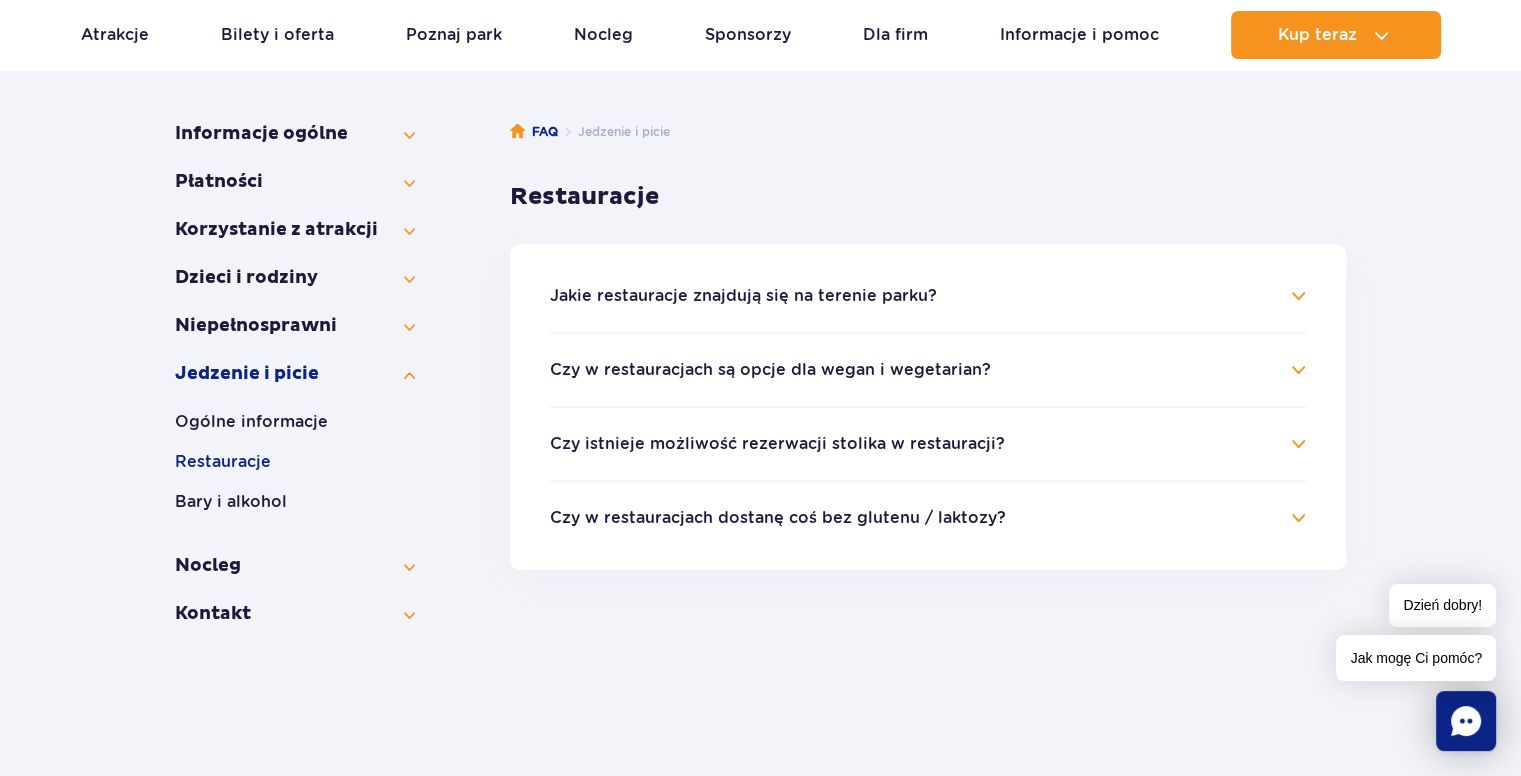 click on "Jakie restauracje znajdują się na terenie parku?" at bounding box center [743, 296] 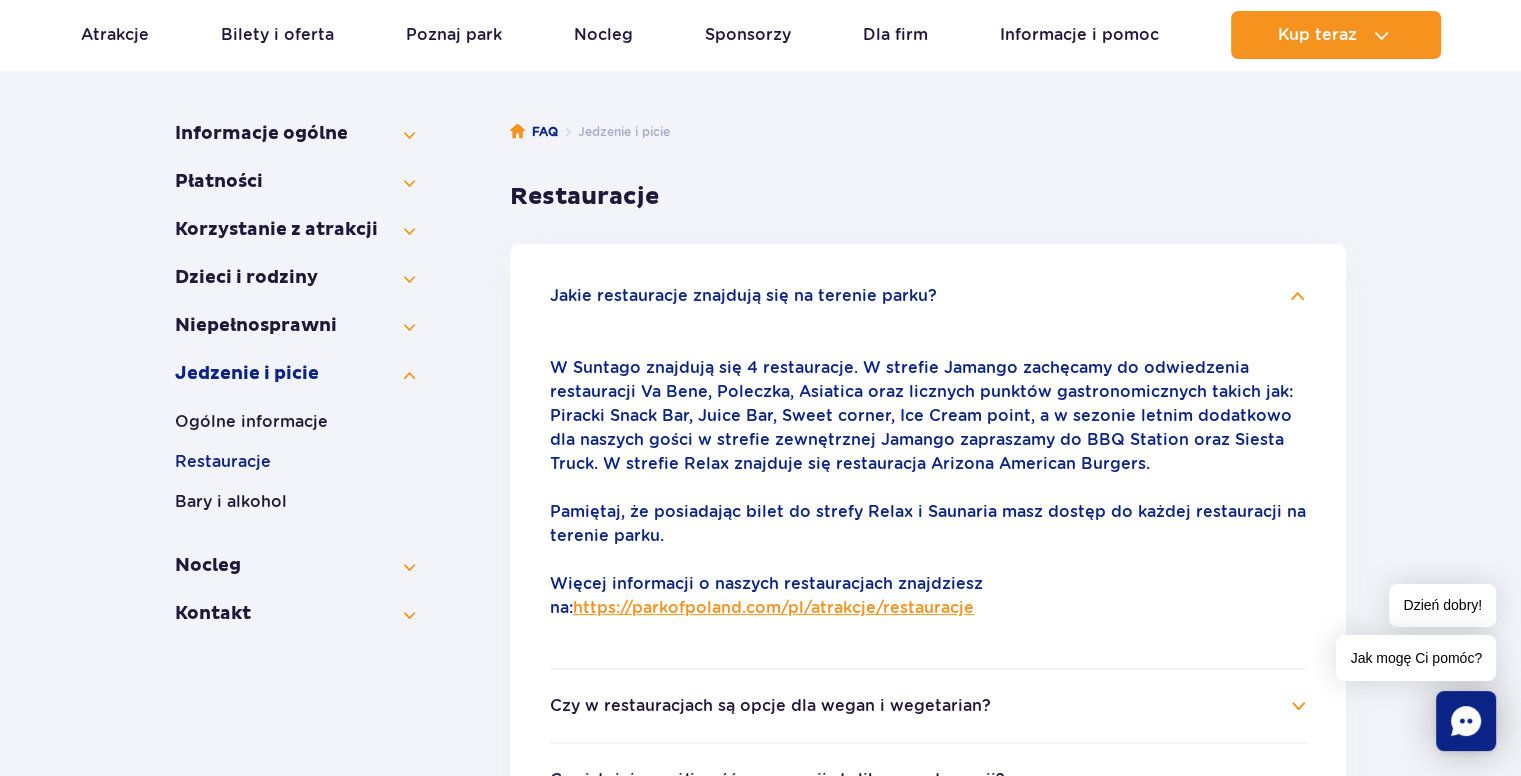 click on "Jakie restauracje znajdują się na terenie parku?" at bounding box center (743, 296) 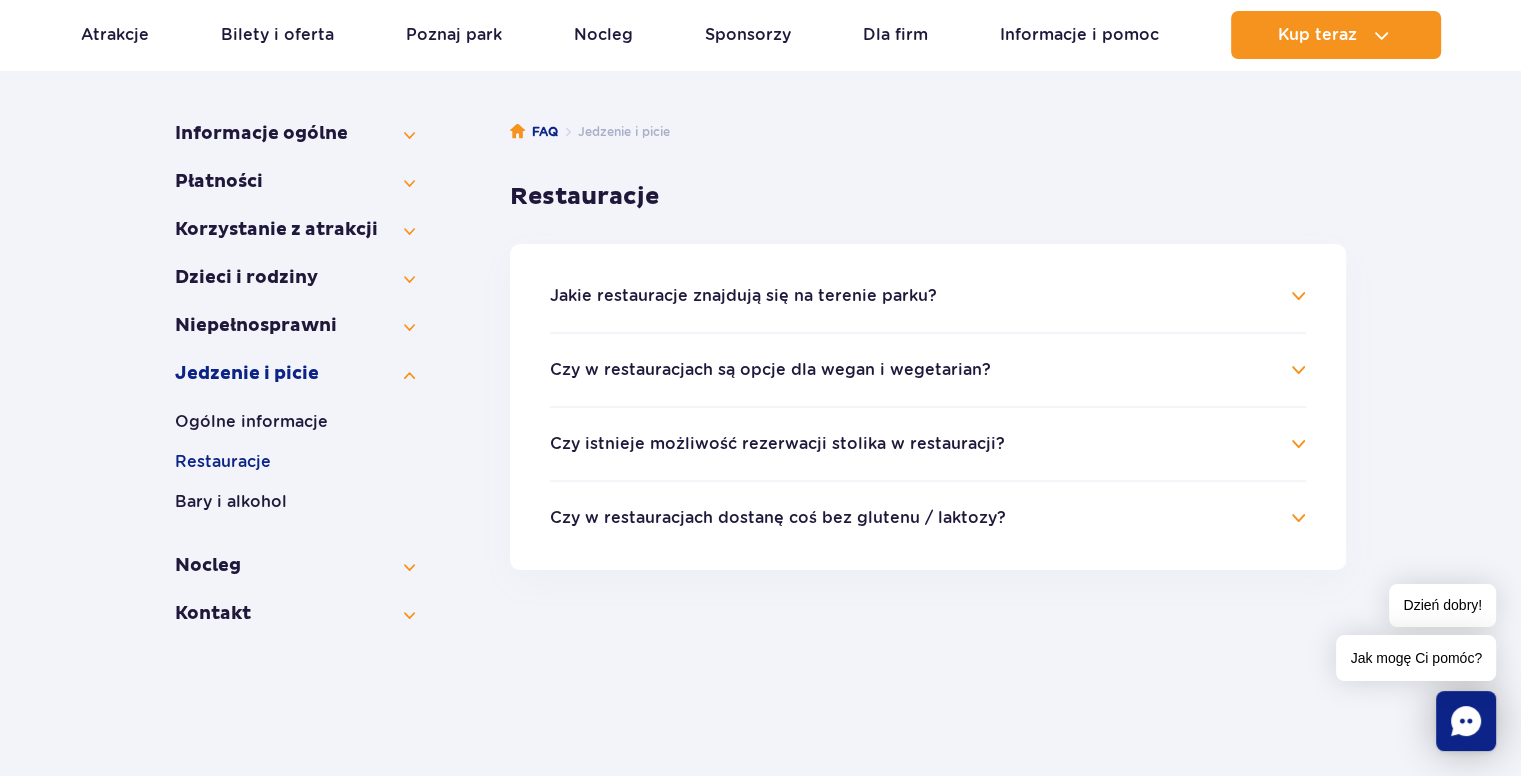 click on "Czy w restauracjach są opcje dla wegan i wegetarian?" at bounding box center [770, 370] 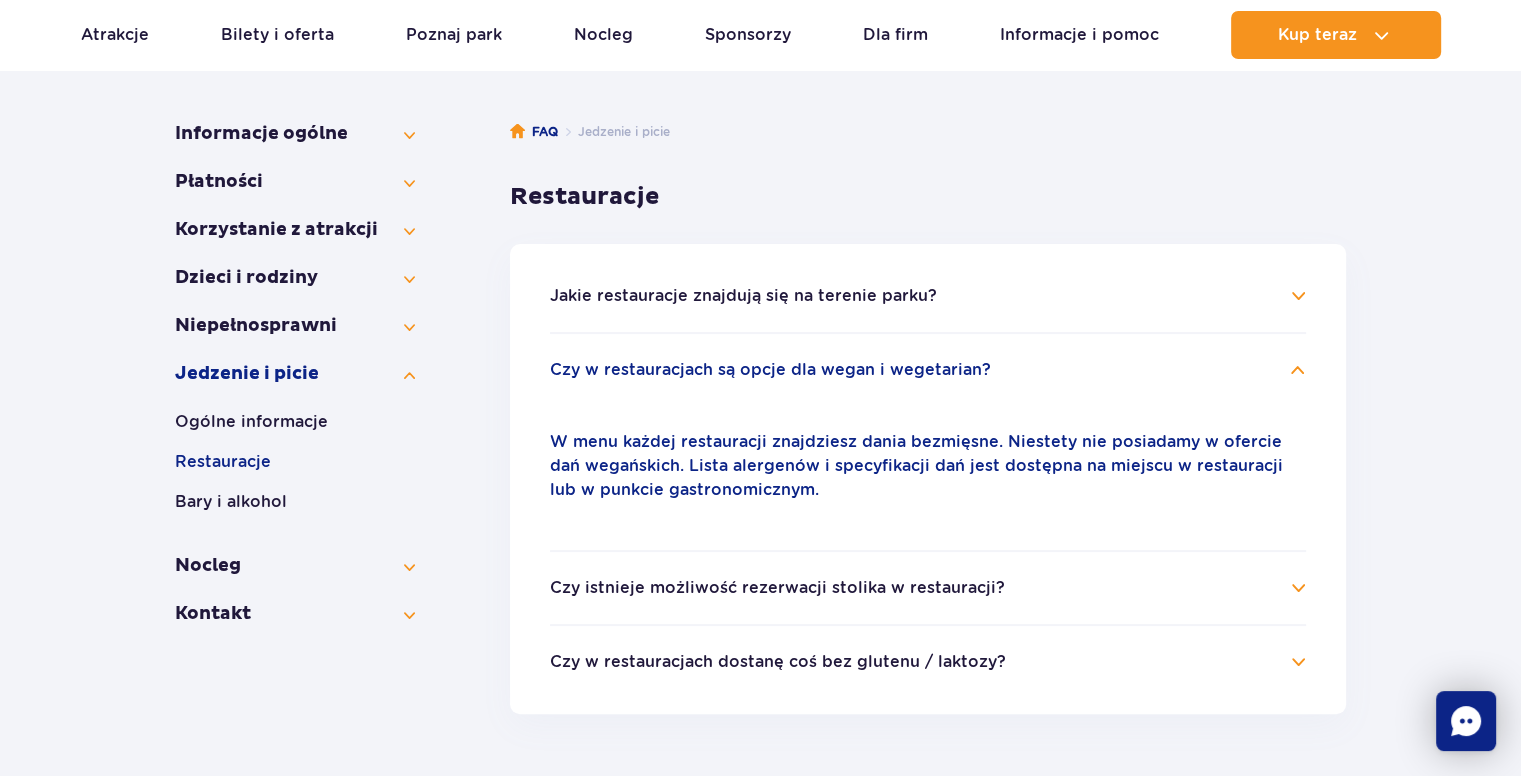 click on "Czy w restauracjach są opcje dla wegan i wegetarian?" at bounding box center (770, 370) 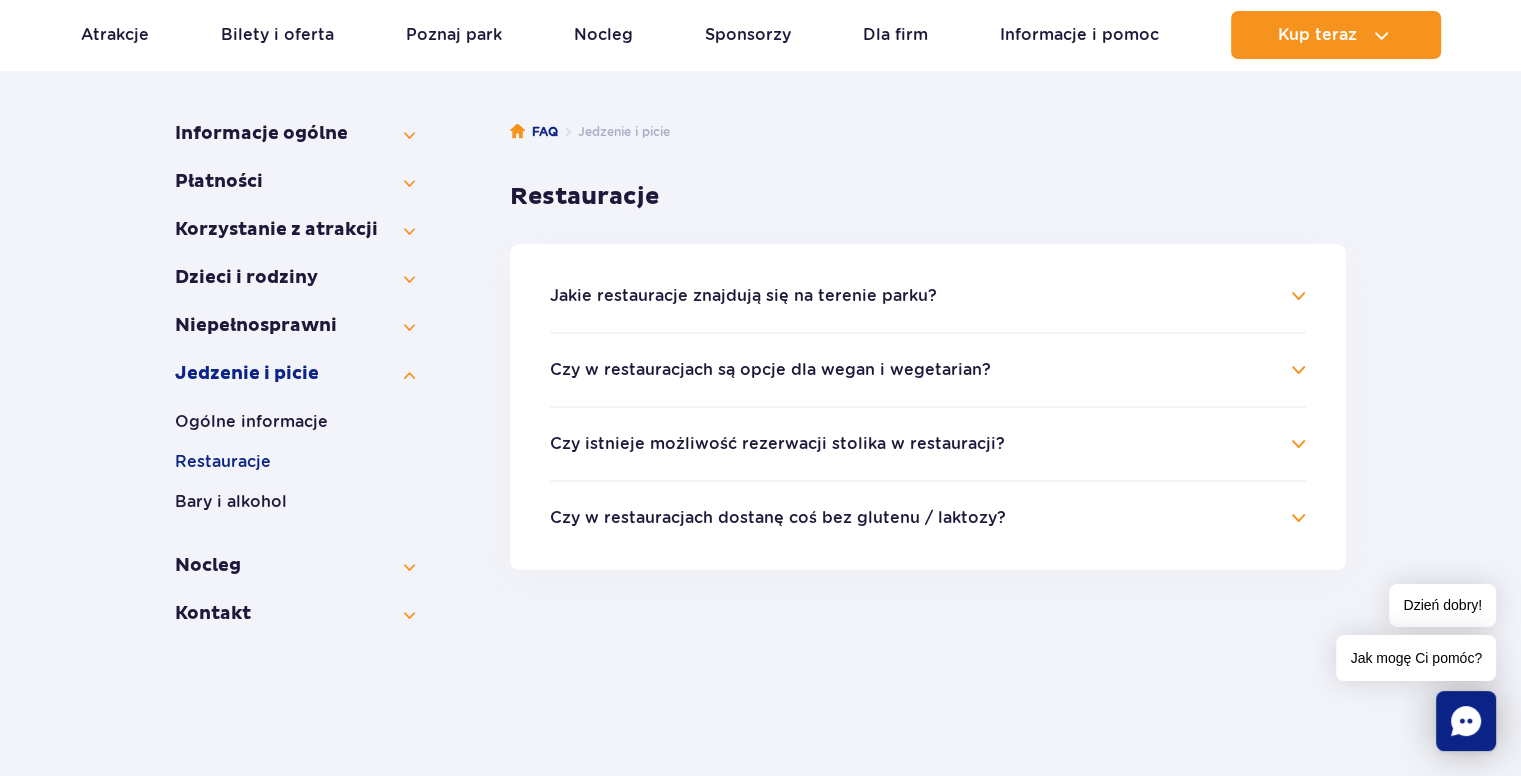 click on "Czy istnieje możliwość rezerwacji stolika w restauracji?" at bounding box center (777, 444) 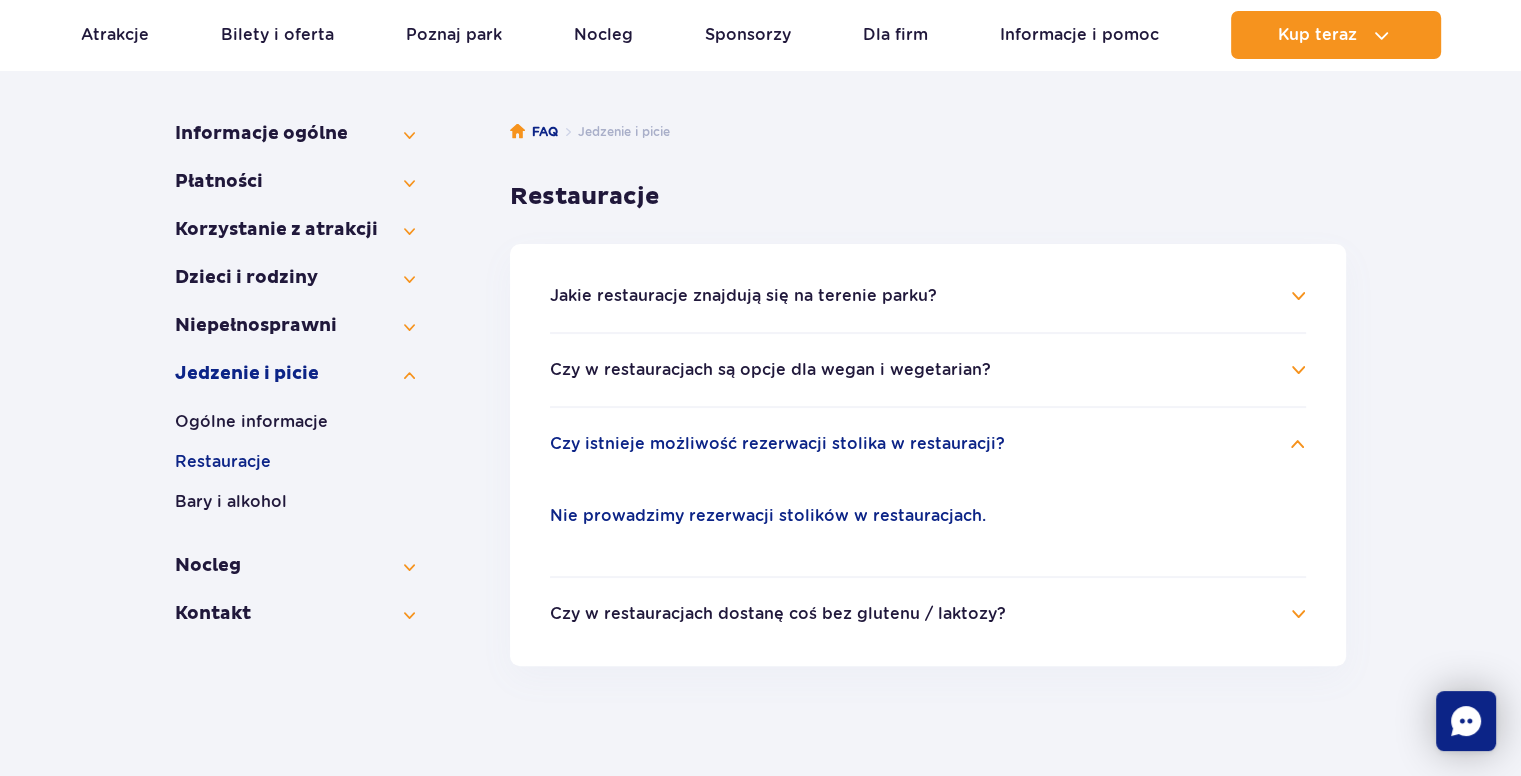 click on "Czy istnieje możliwość rezerwacji stolika w restauracji?" at bounding box center [777, 444] 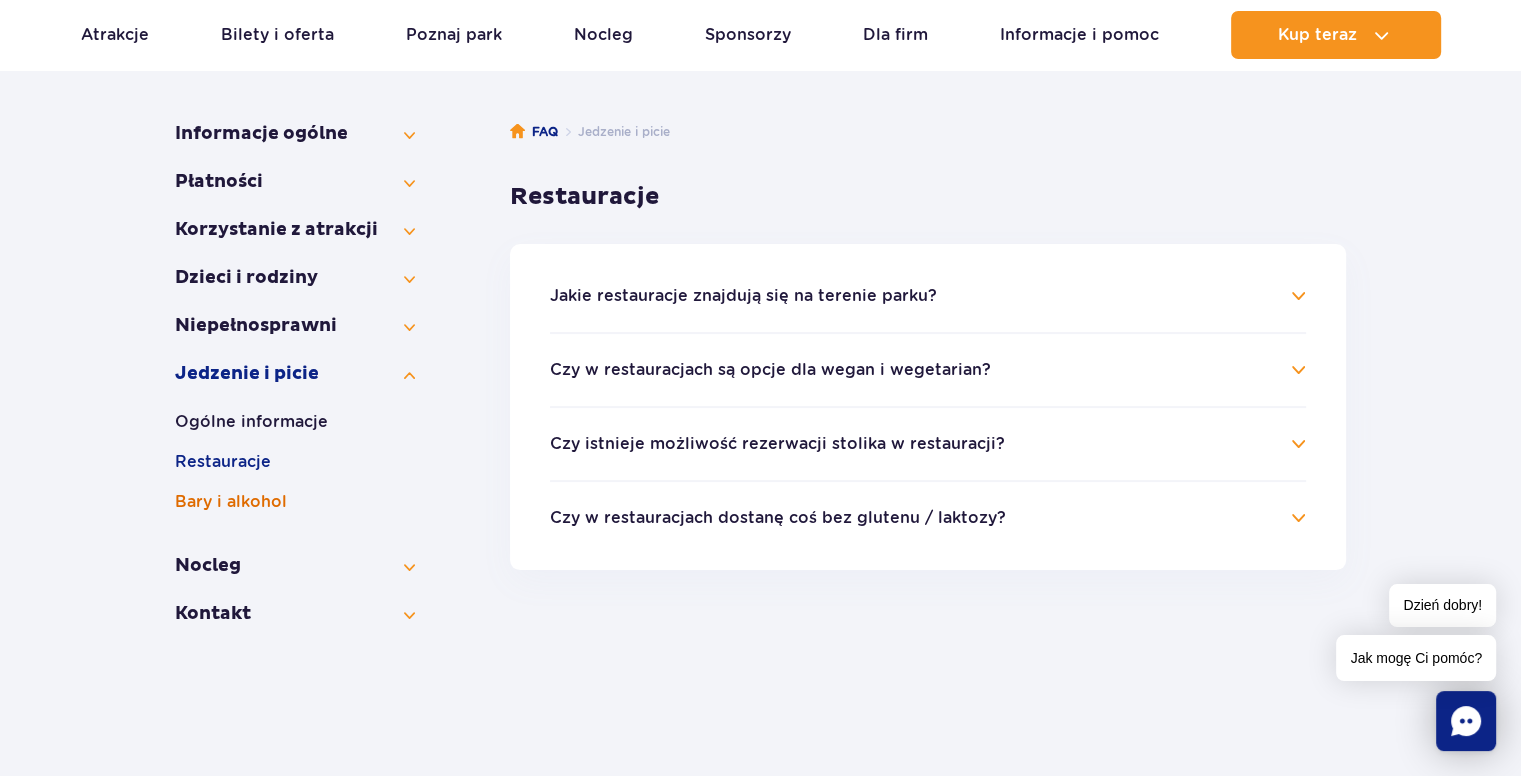 click on "Bary i alkohol" at bounding box center [295, 502] 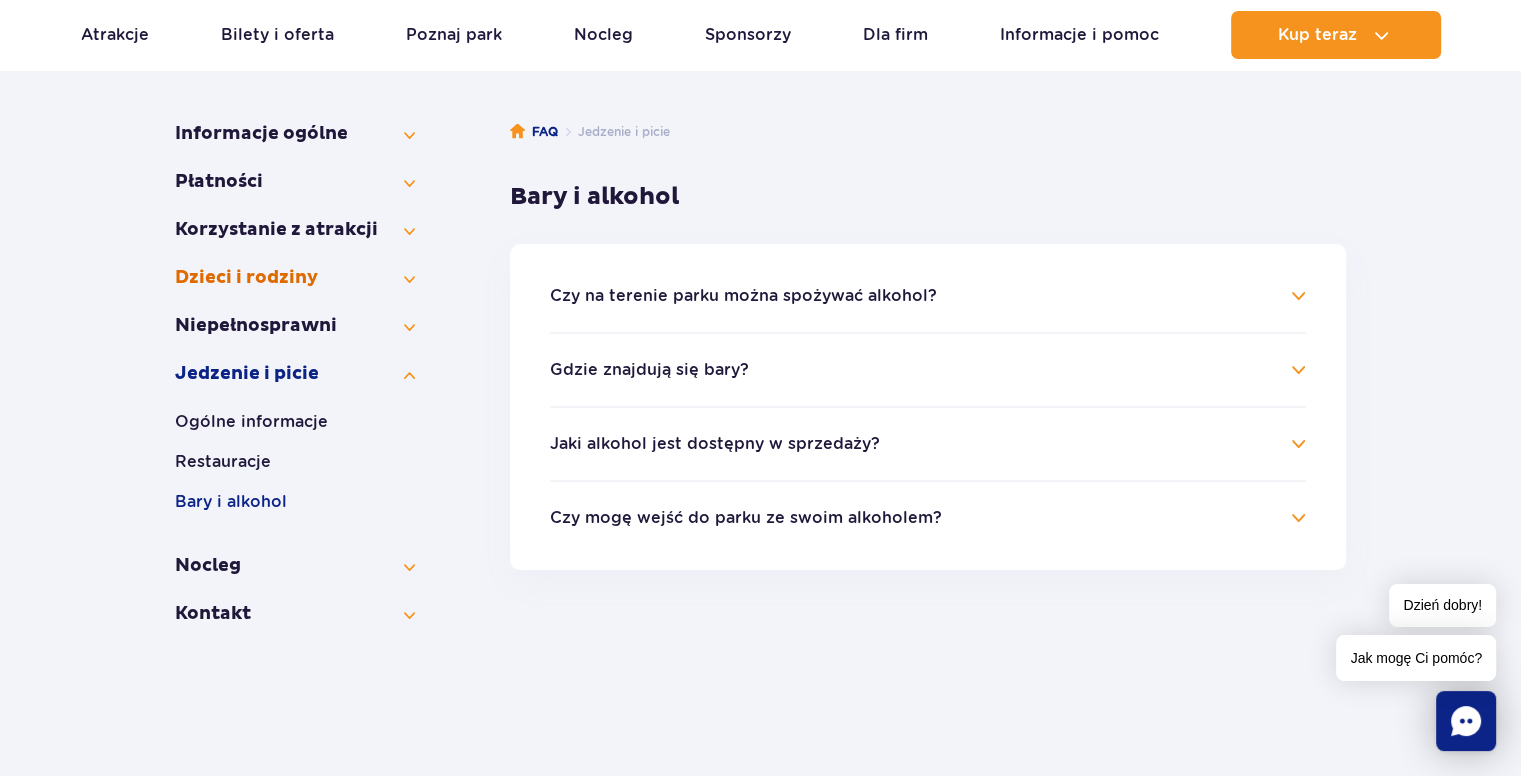 click on "Dzieci i rodziny" at bounding box center (295, 278) 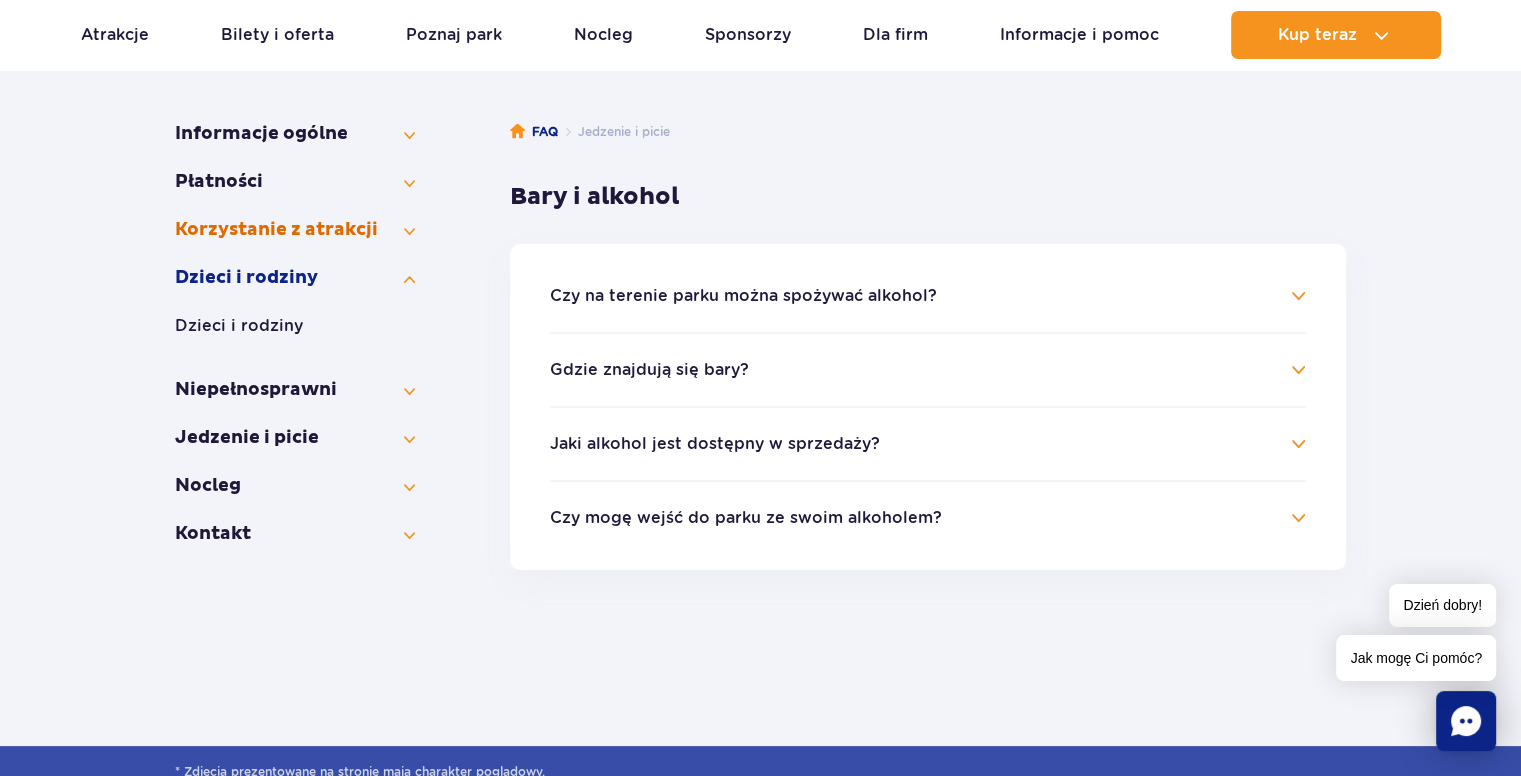 click on "Korzystanie z atrakcji" at bounding box center (295, 230) 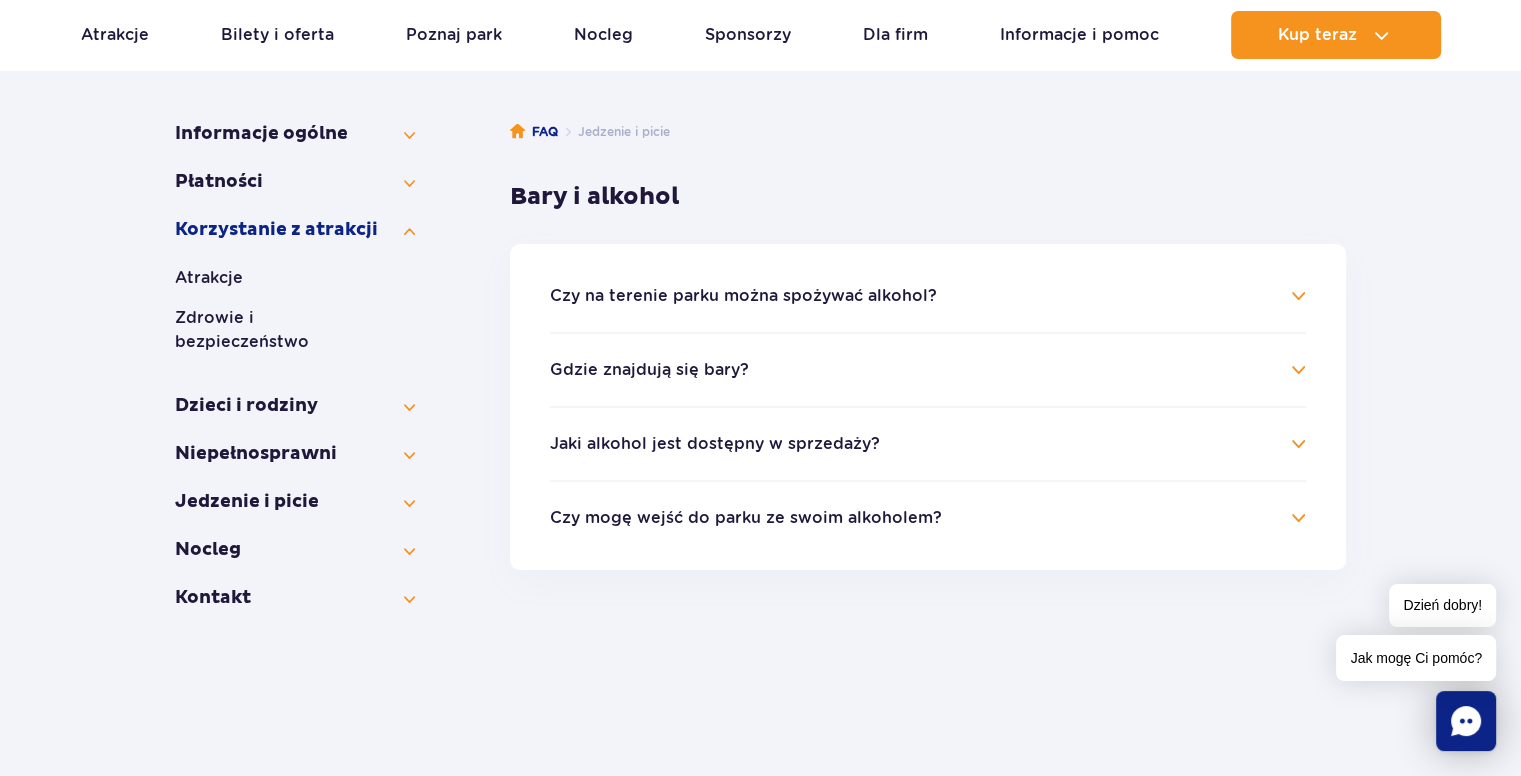 click on "Cennik i bilety" at bounding box center (295, 206) 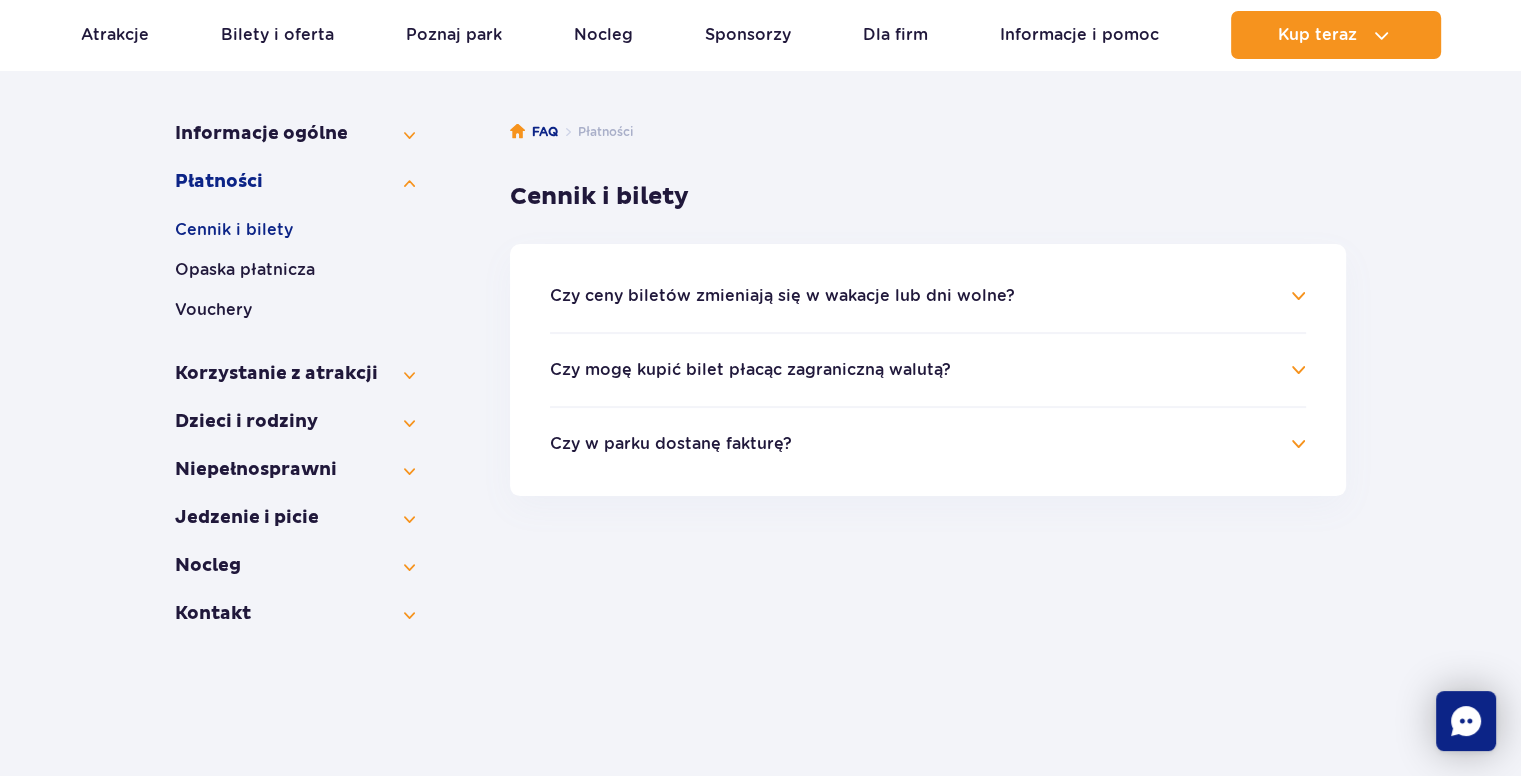 click on "Jak dojechać do Parku?" at bounding box center [295, 158] 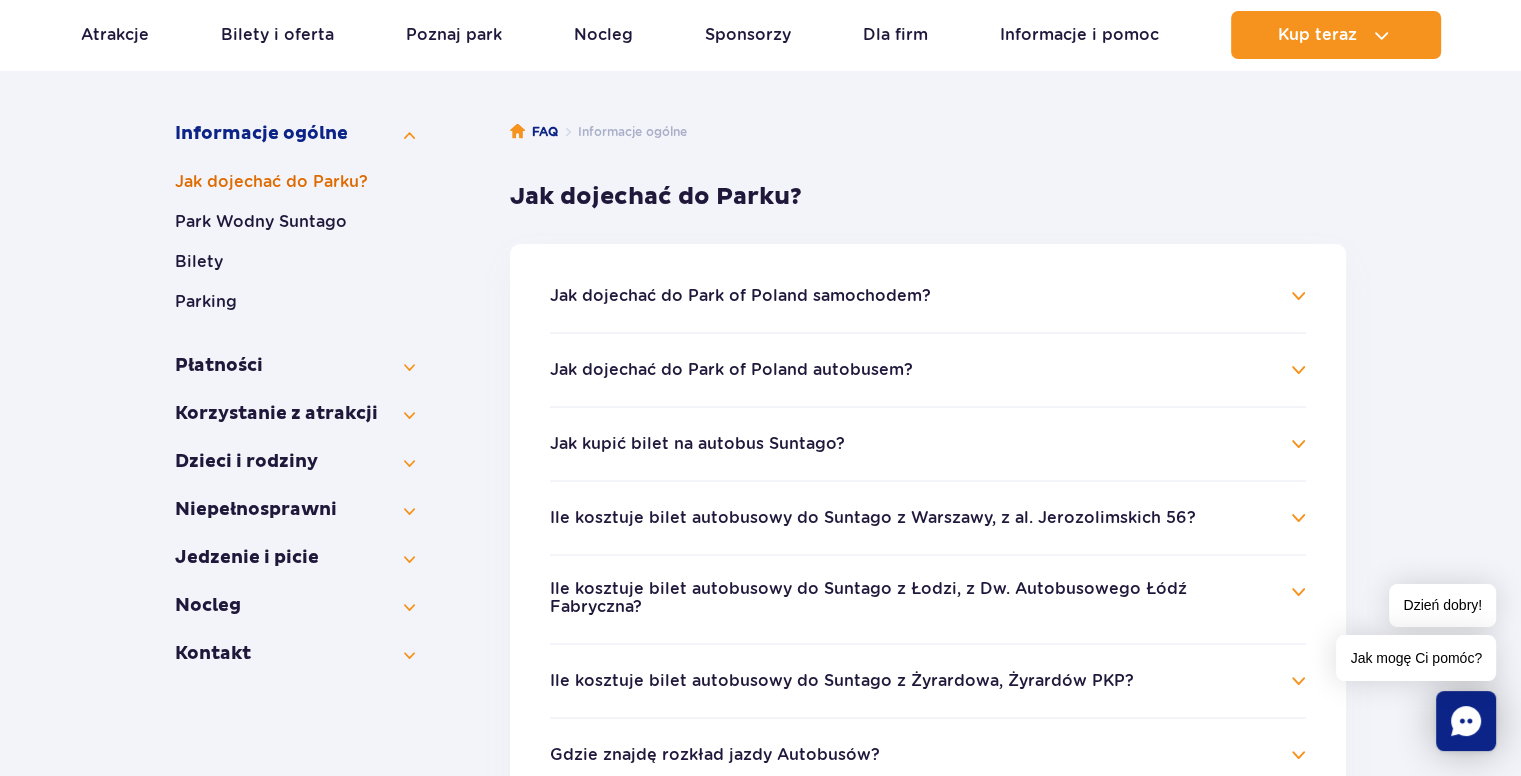 click on "Jak dojechać do Parku?" at bounding box center (295, 182) 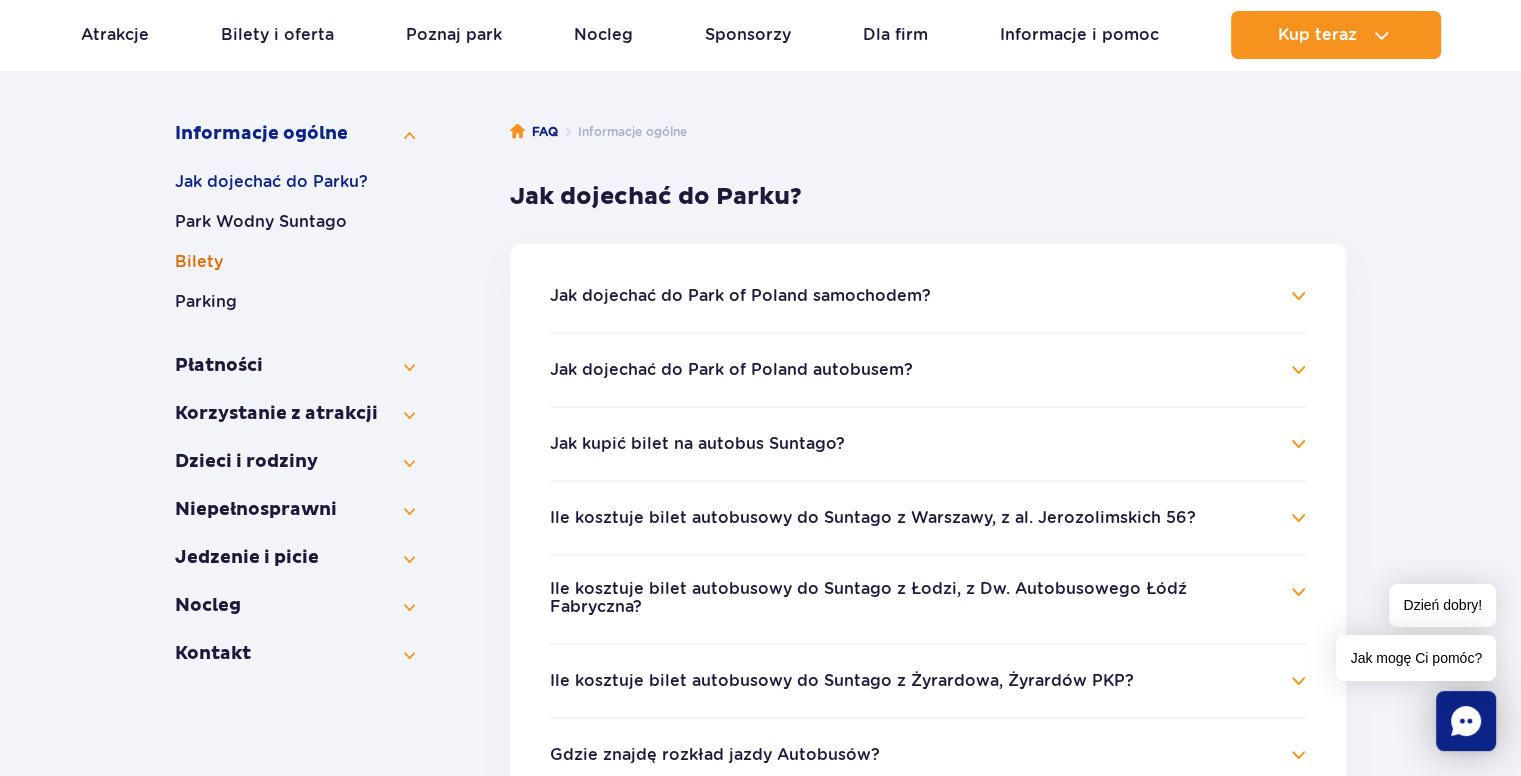 click on "Bilety" at bounding box center [295, 262] 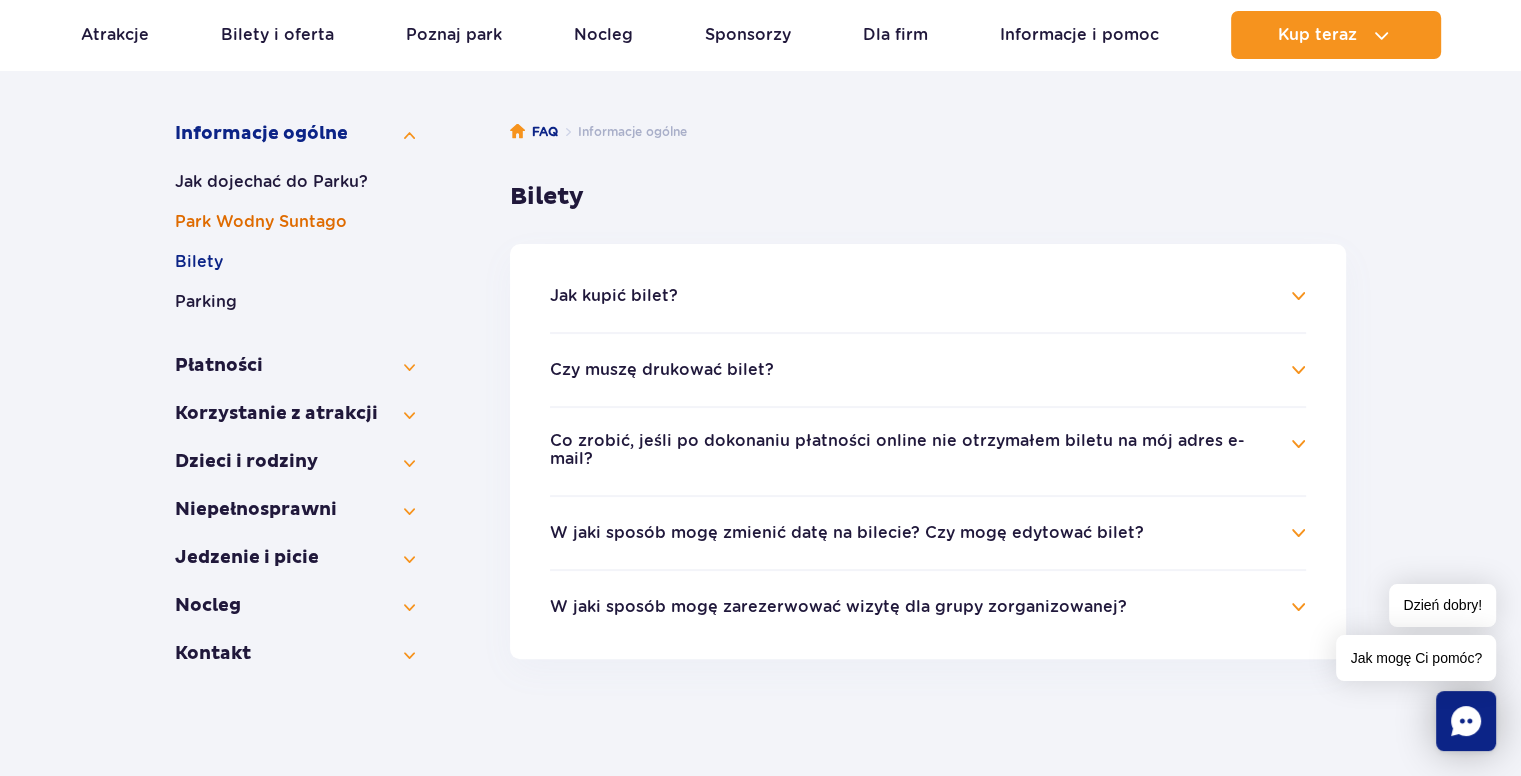 click on "Park Wodny Suntago" at bounding box center (295, 222) 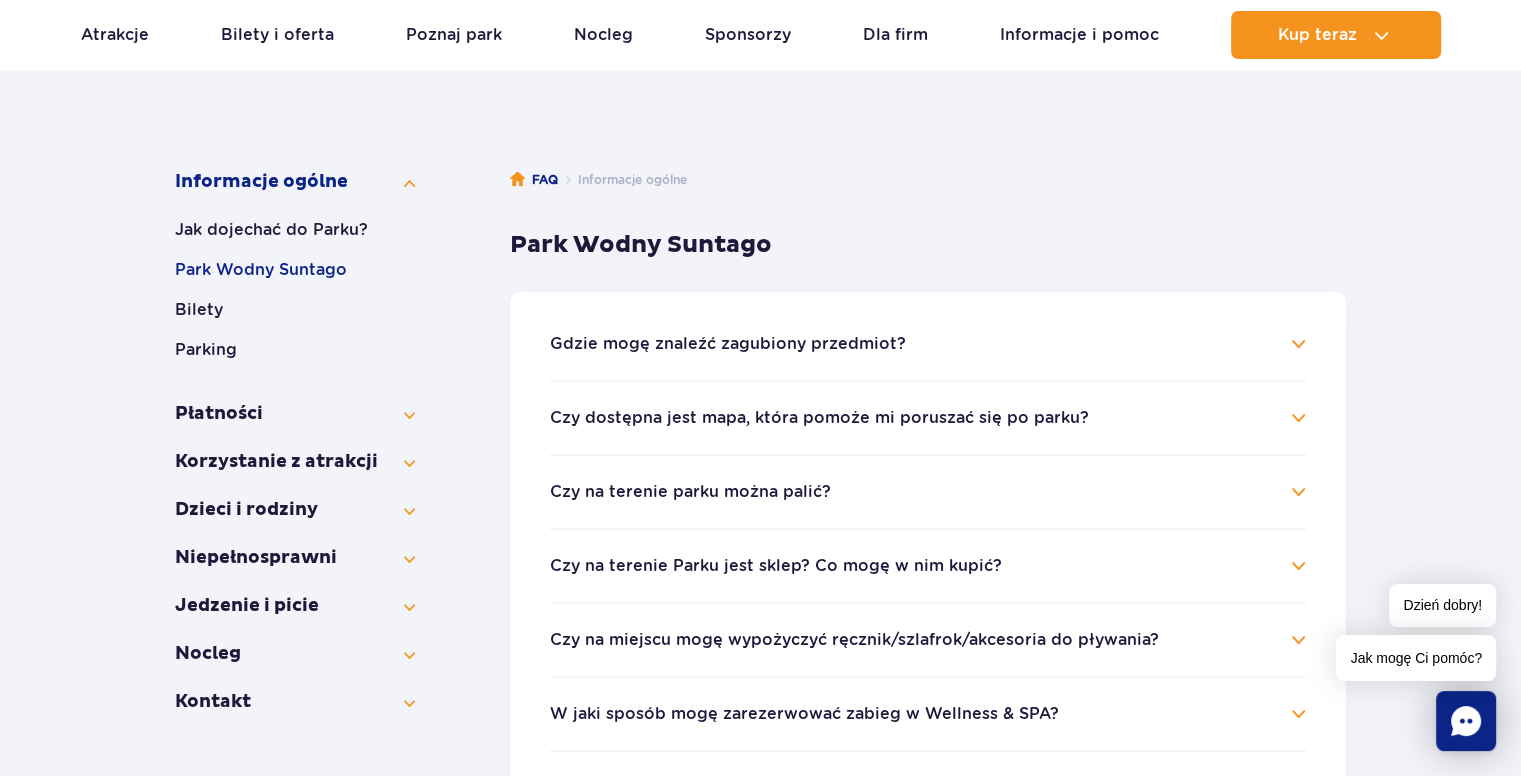scroll, scrollTop: 200, scrollLeft: 0, axis: vertical 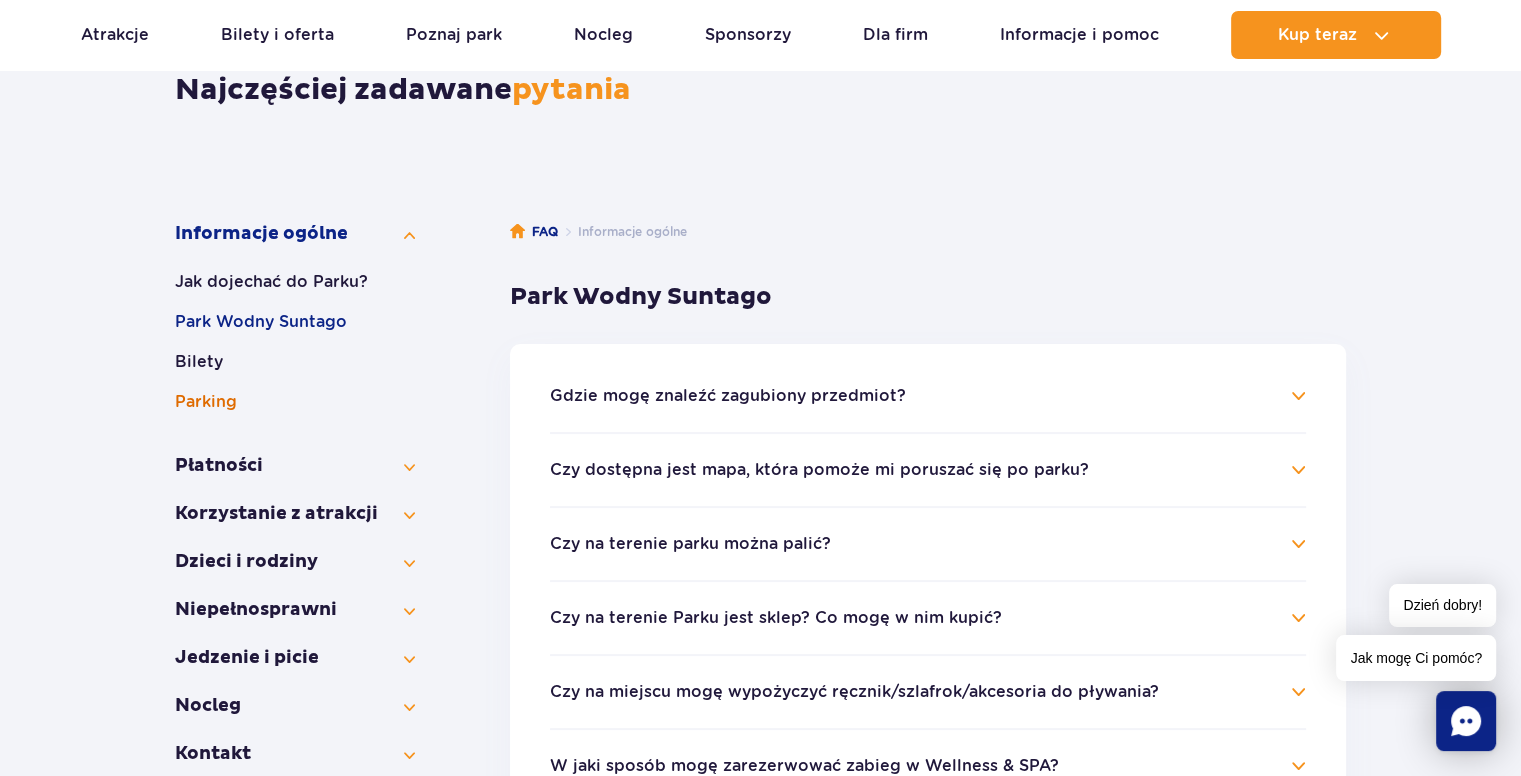 click on "Parking" at bounding box center (295, 402) 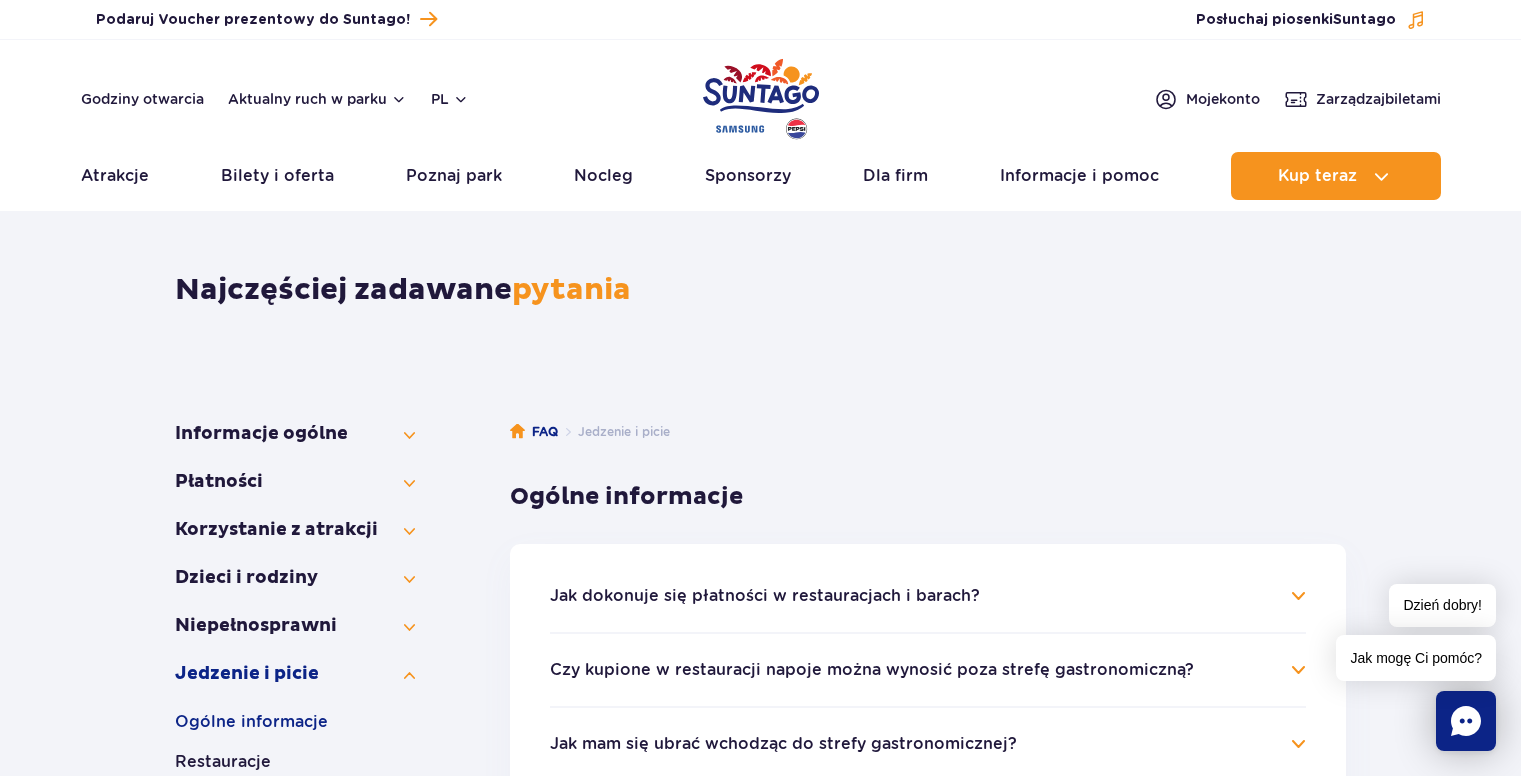 scroll, scrollTop: 0, scrollLeft: 0, axis: both 